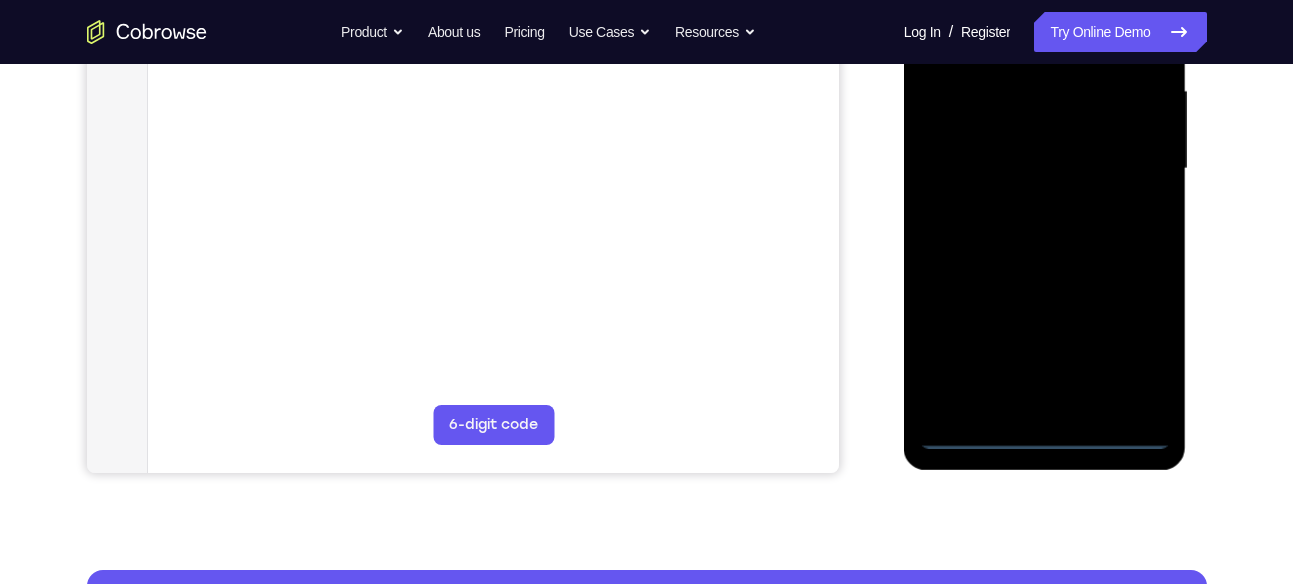 scroll, scrollTop: 460, scrollLeft: 0, axis: vertical 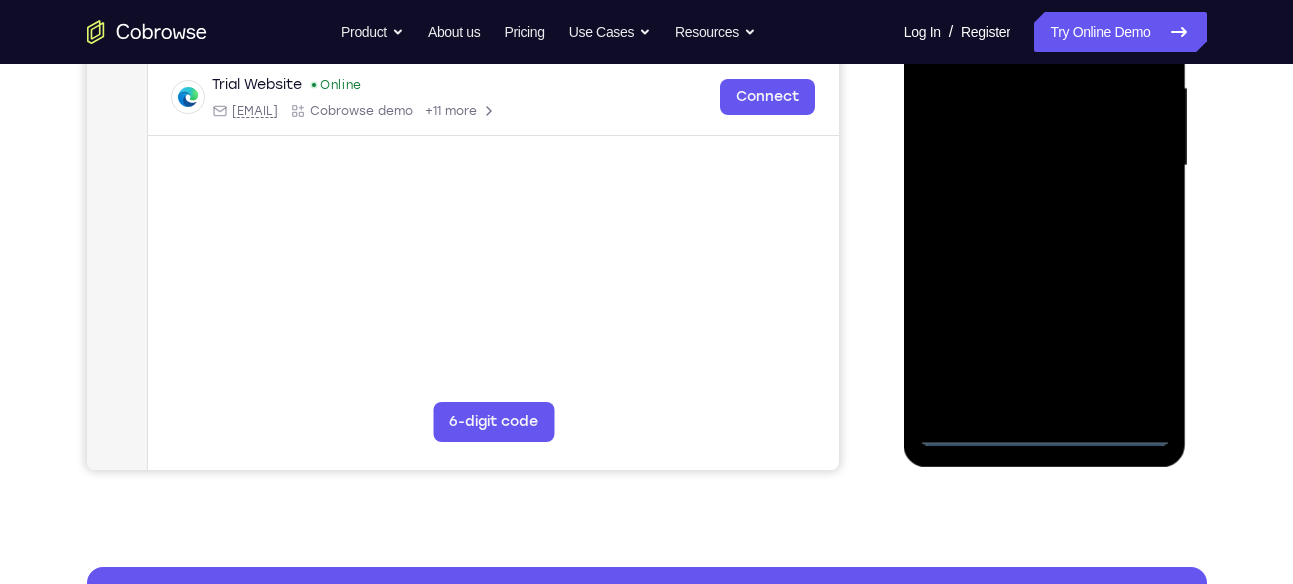 click at bounding box center [1045, 166] 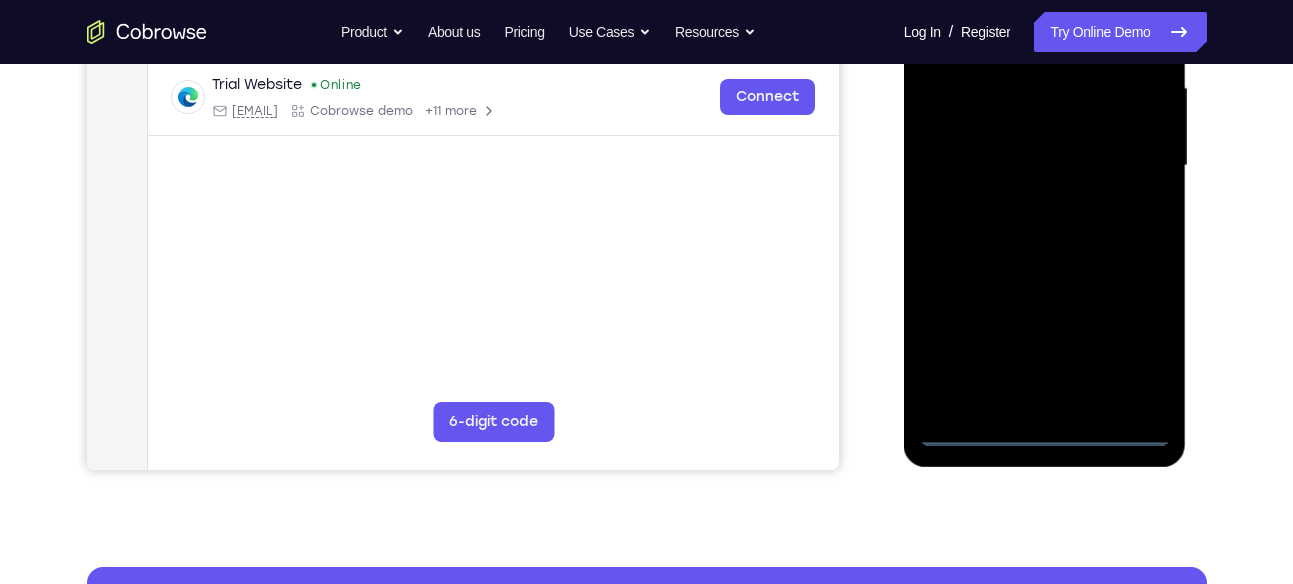 click at bounding box center [1045, 166] 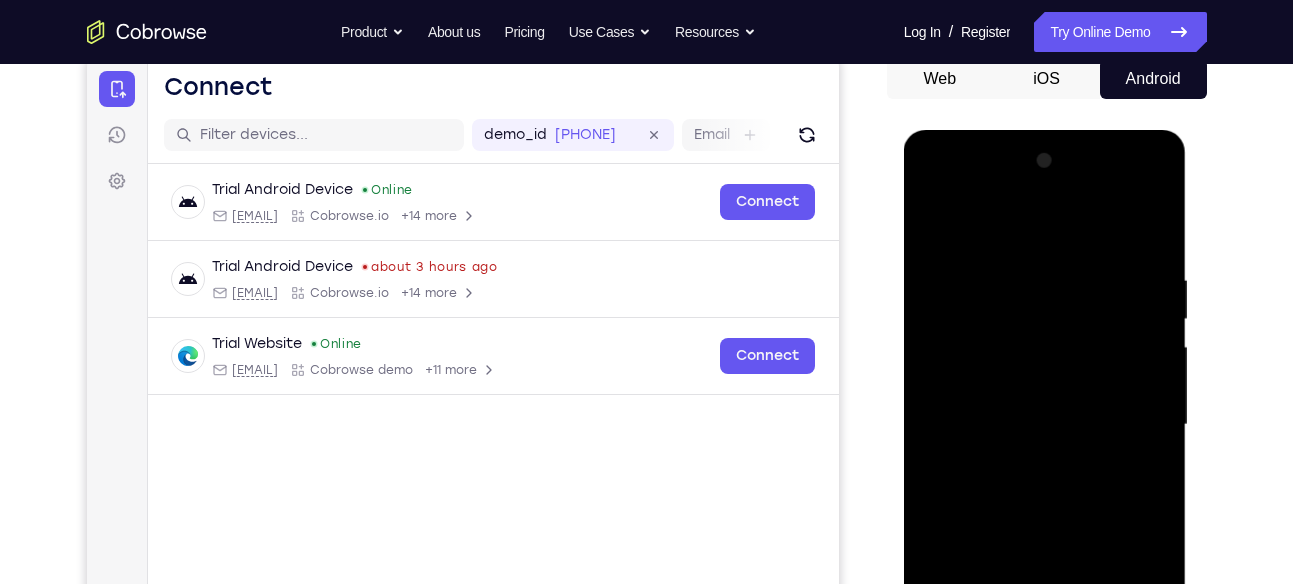 scroll, scrollTop: 200, scrollLeft: 0, axis: vertical 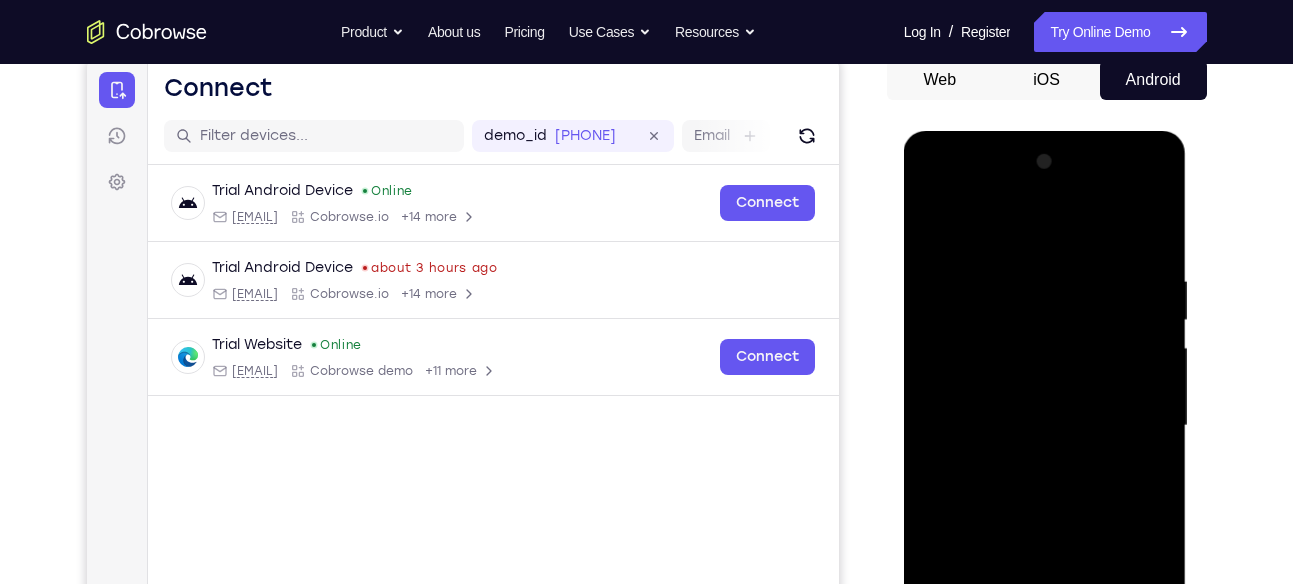 click at bounding box center (1045, 426) 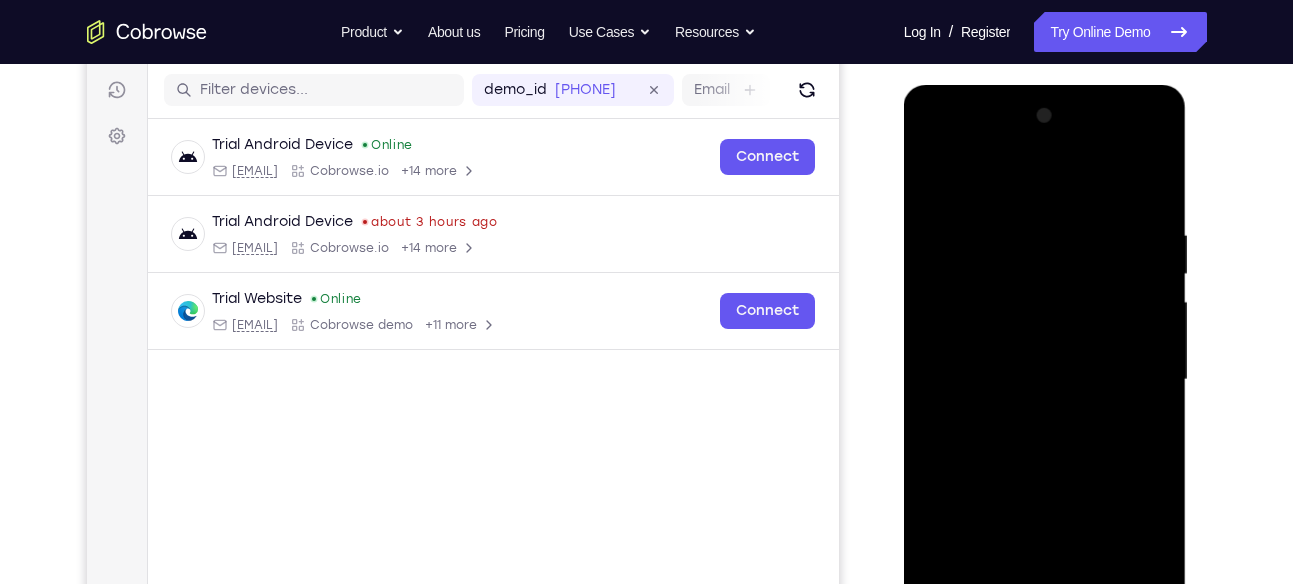 scroll, scrollTop: 247, scrollLeft: 0, axis: vertical 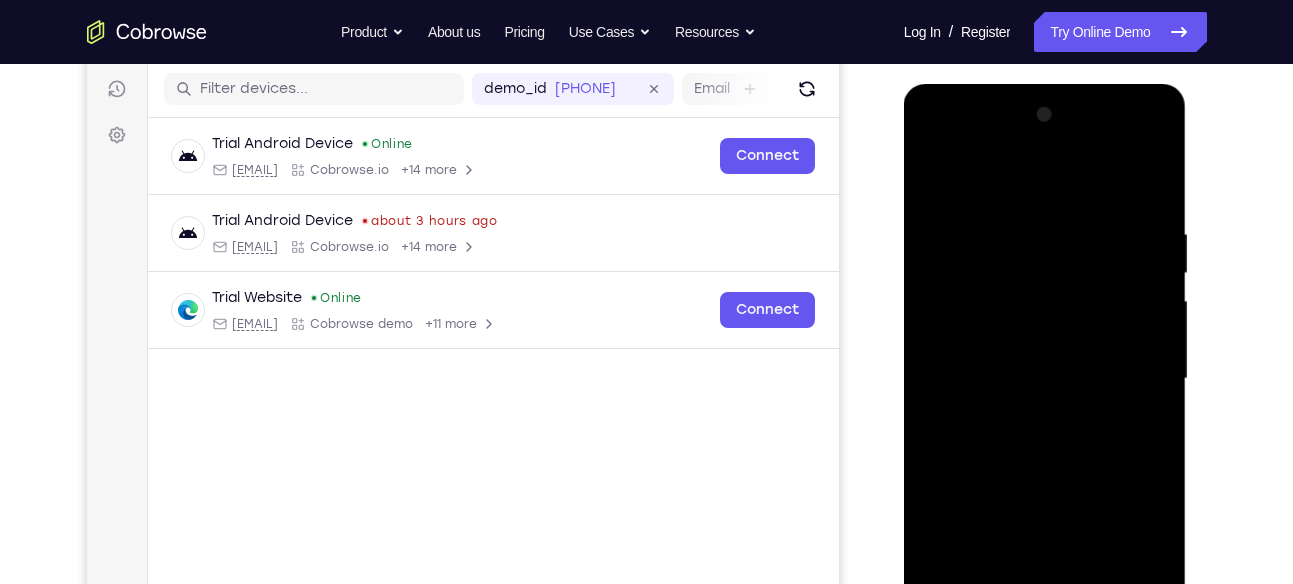 click at bounding box center [1045, 379] 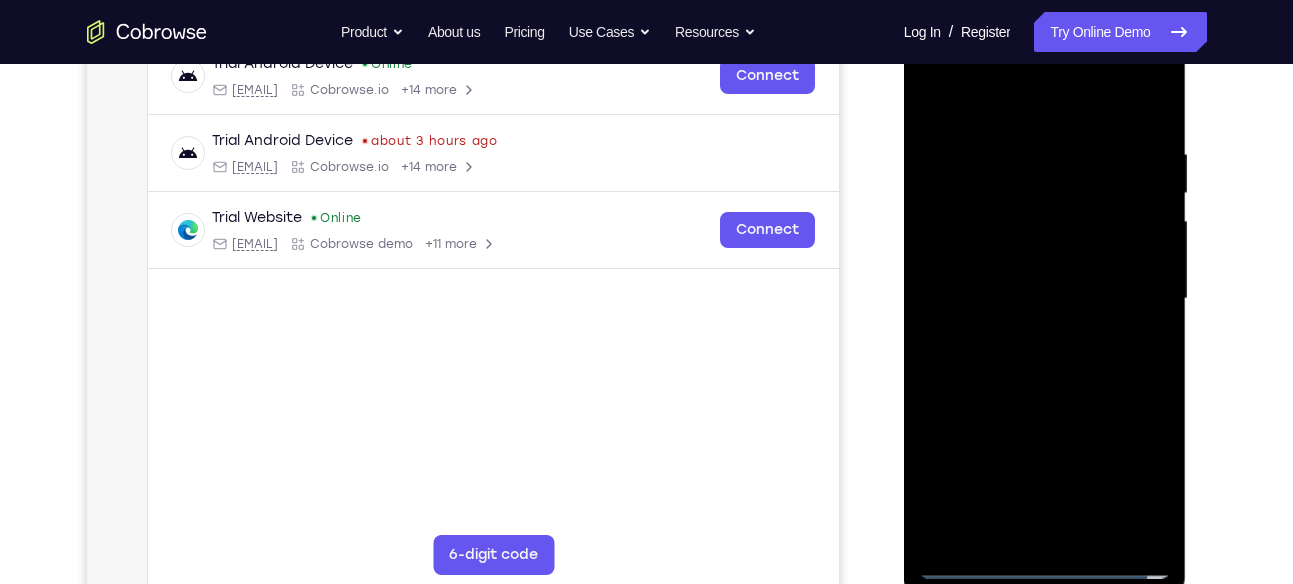 click at bounding box center (1045, 299) 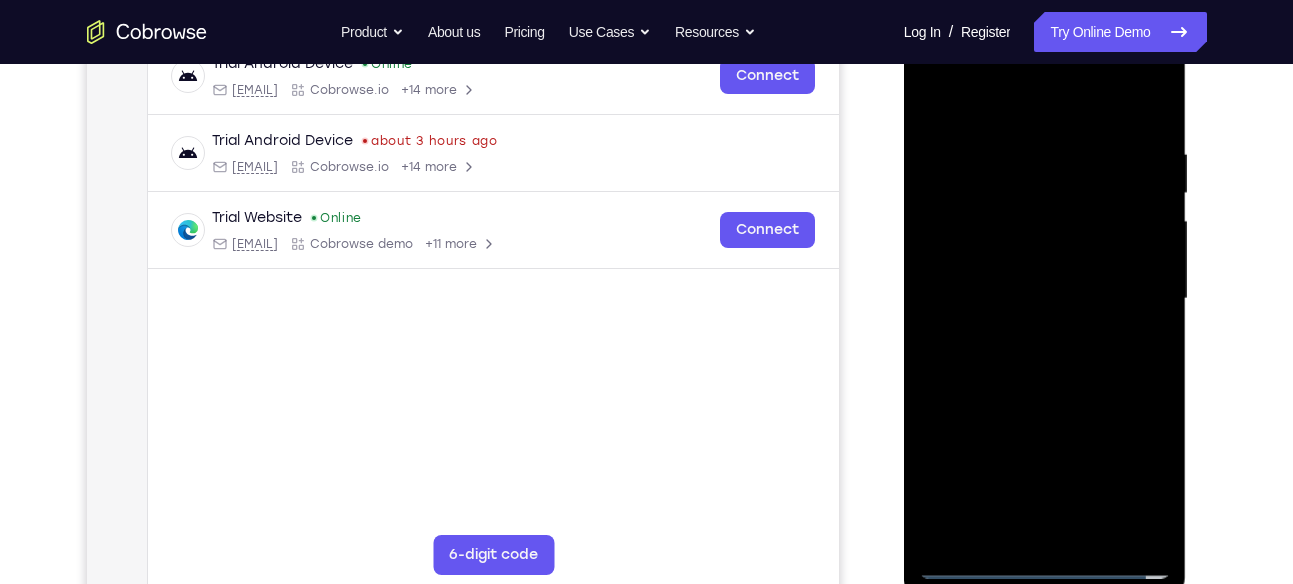click at bounding box center (1045, 299) 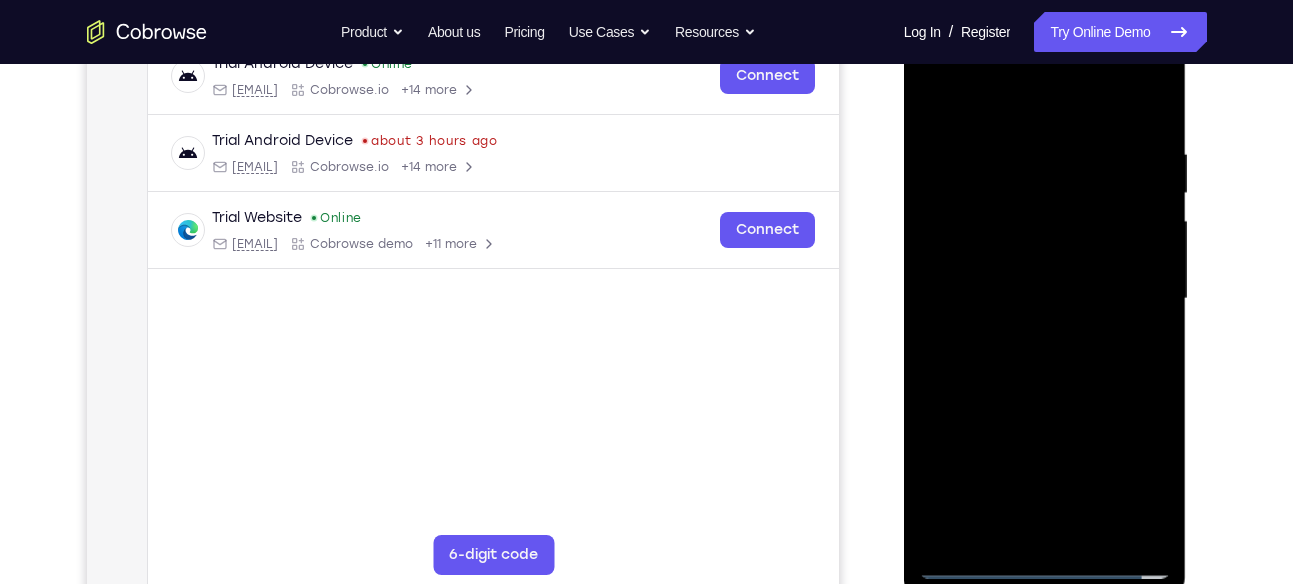 click at bounding box center [1045, 299] 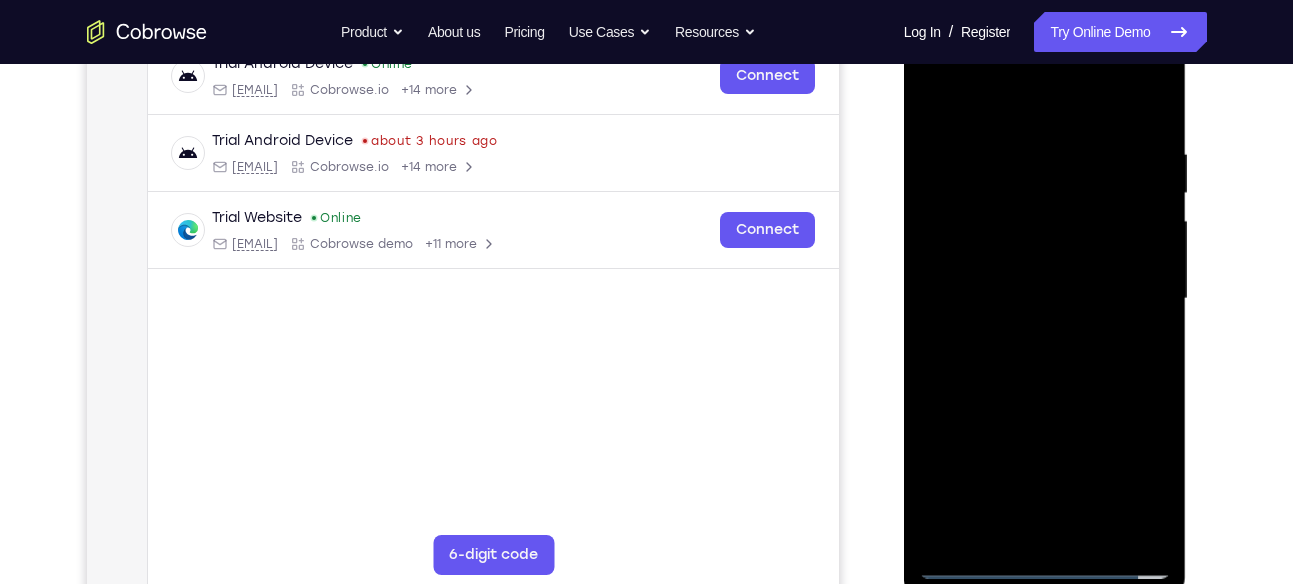 click at bounding box center (1045, 299) 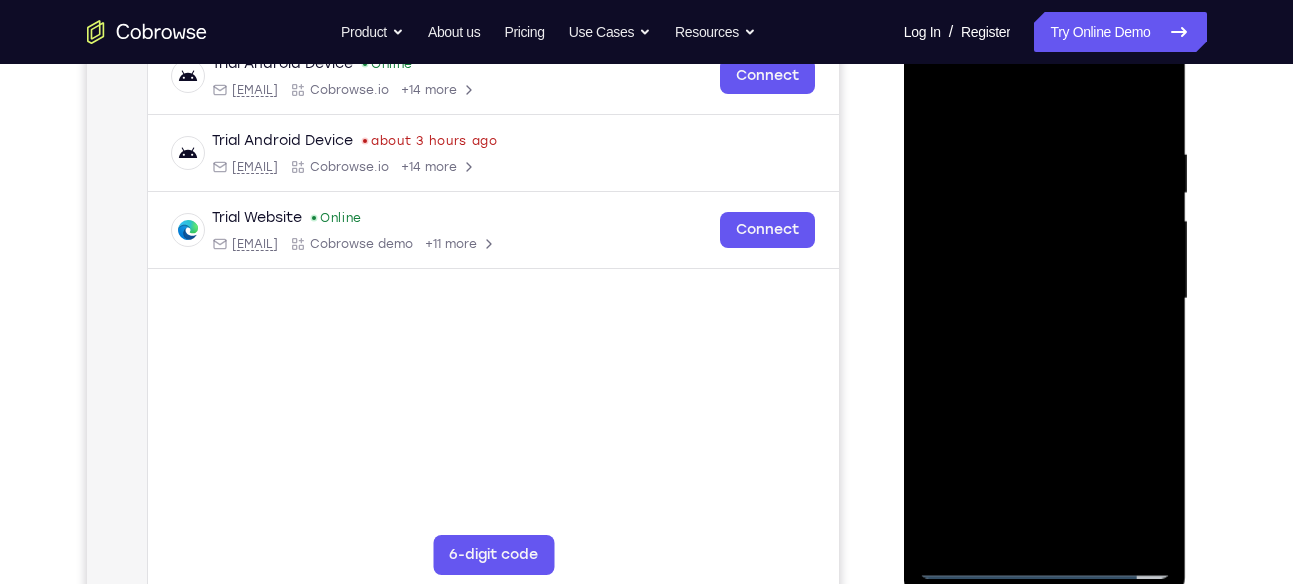 click at bounding box center (1045, 299) 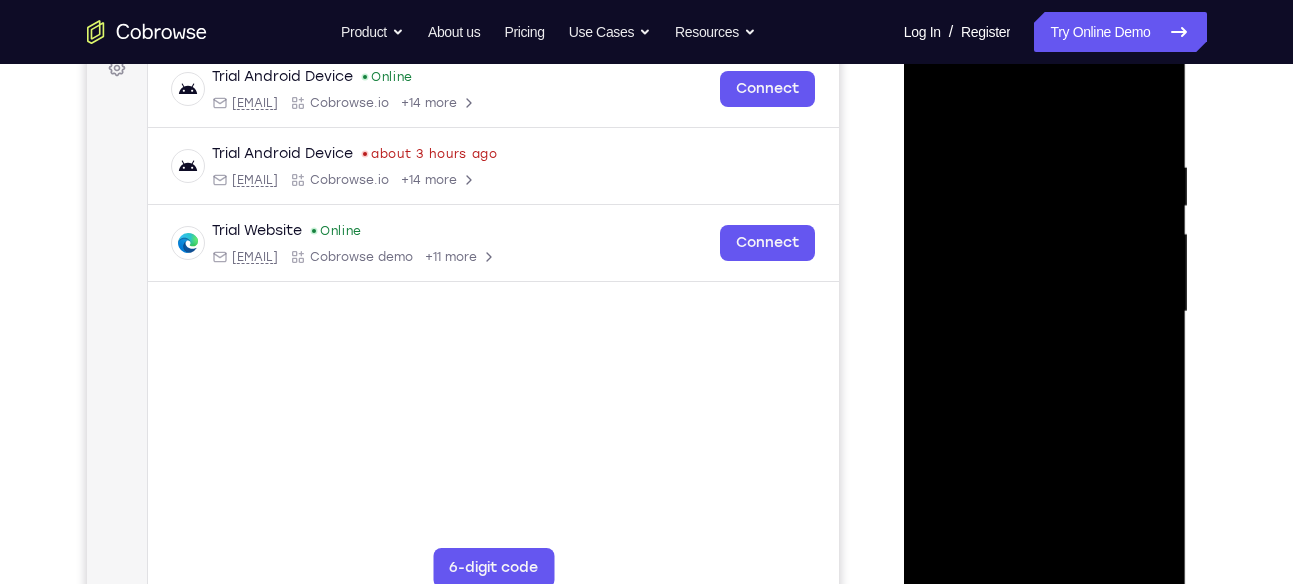 scroll, scrollTop: 286, scrollLeft: 0, axis: vertical 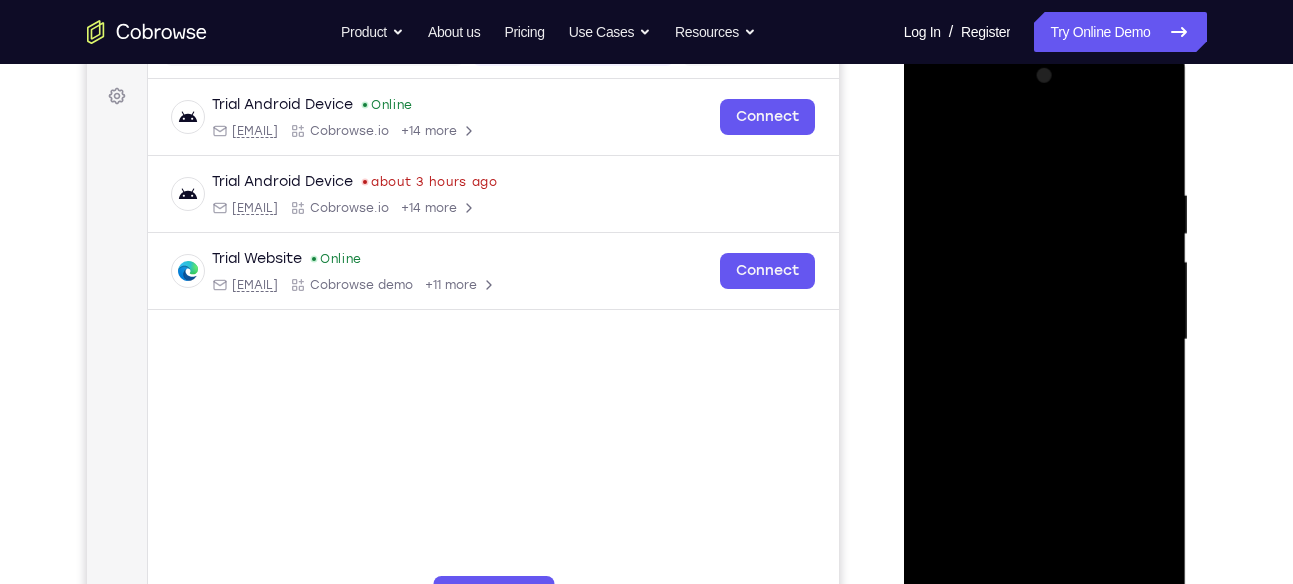 click at bounding box center (1045, 340) 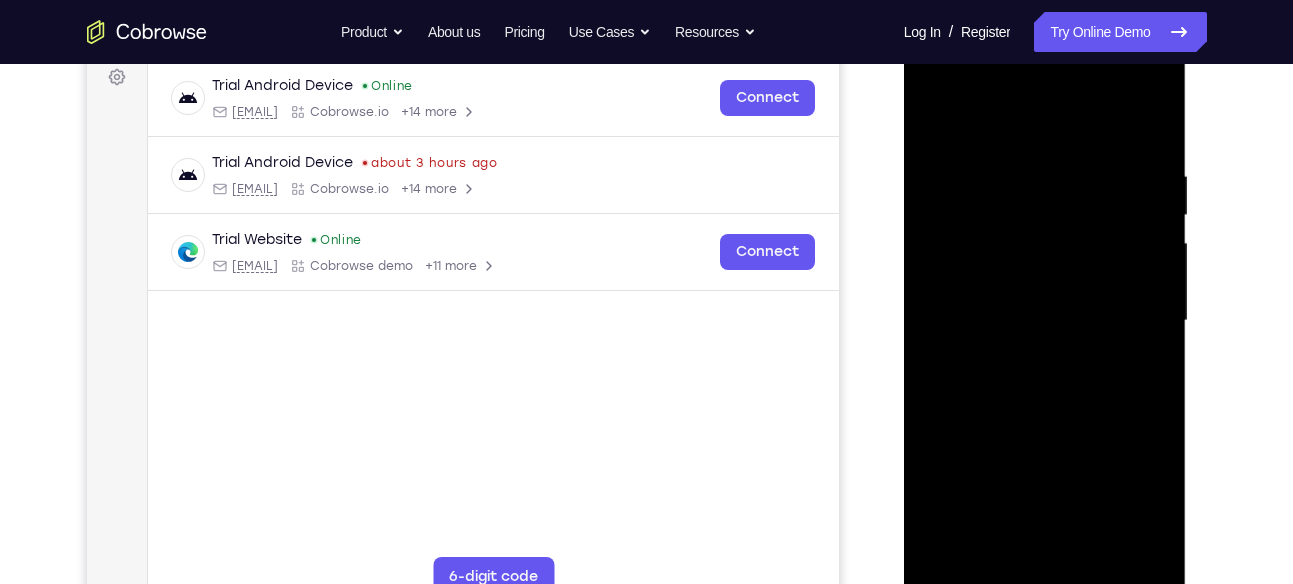 scroll, scrollTop: 306, scrollLeft: 0, axis: vertical 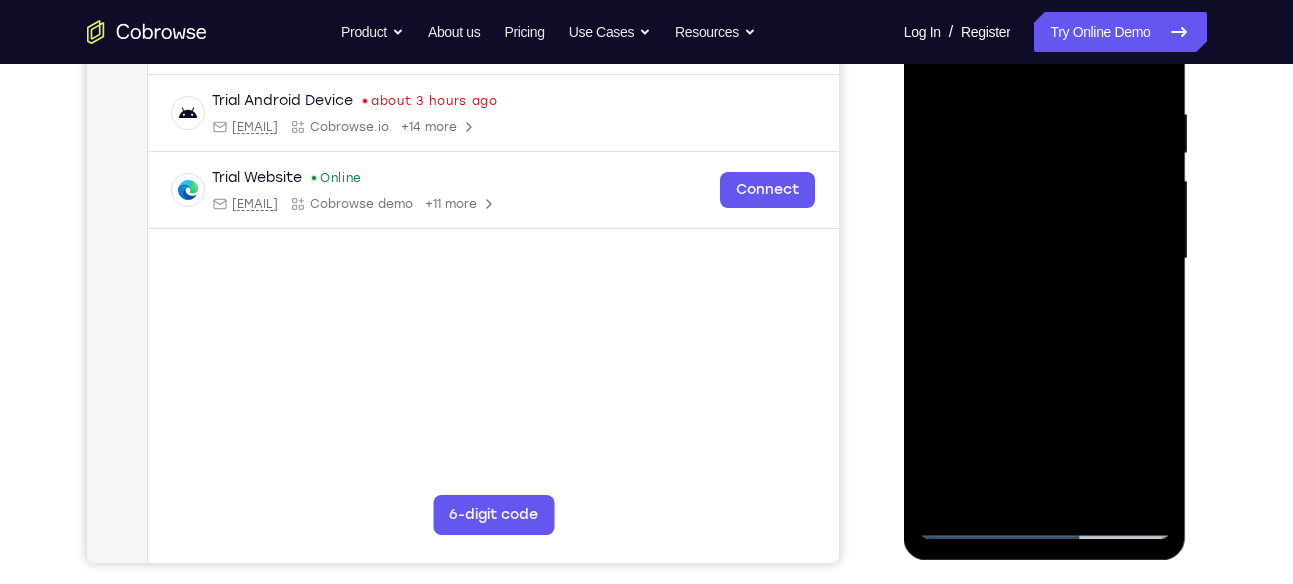 click at bounding box center [1045, 259] 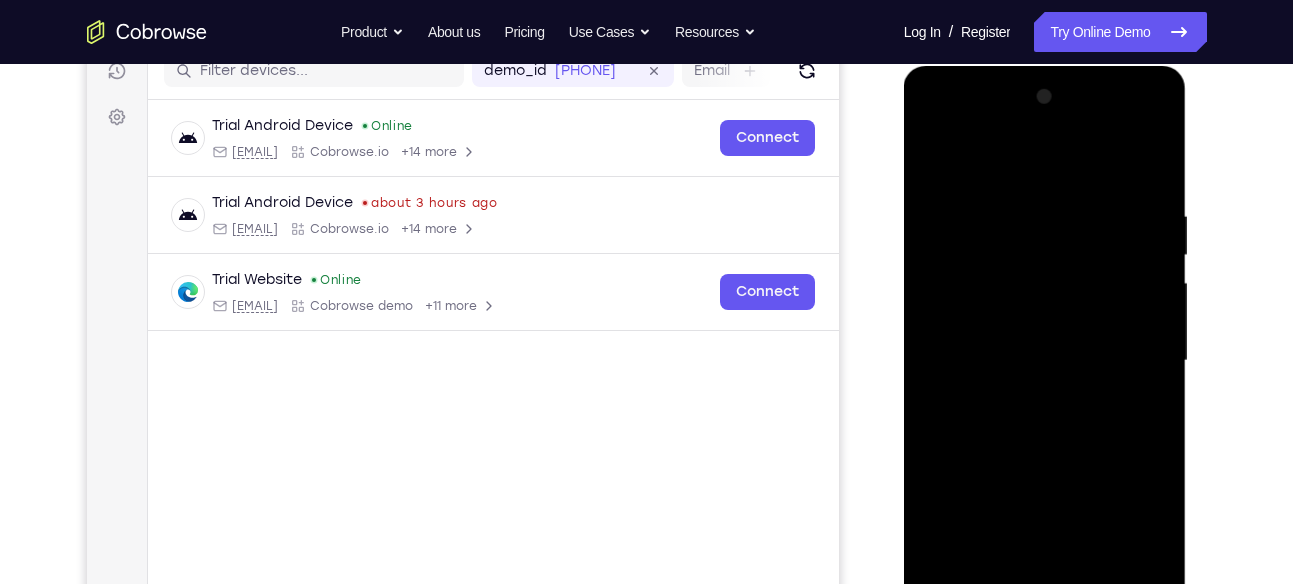 scroll, scrollTop: 264, scrollLeft: 0, axis: vertical 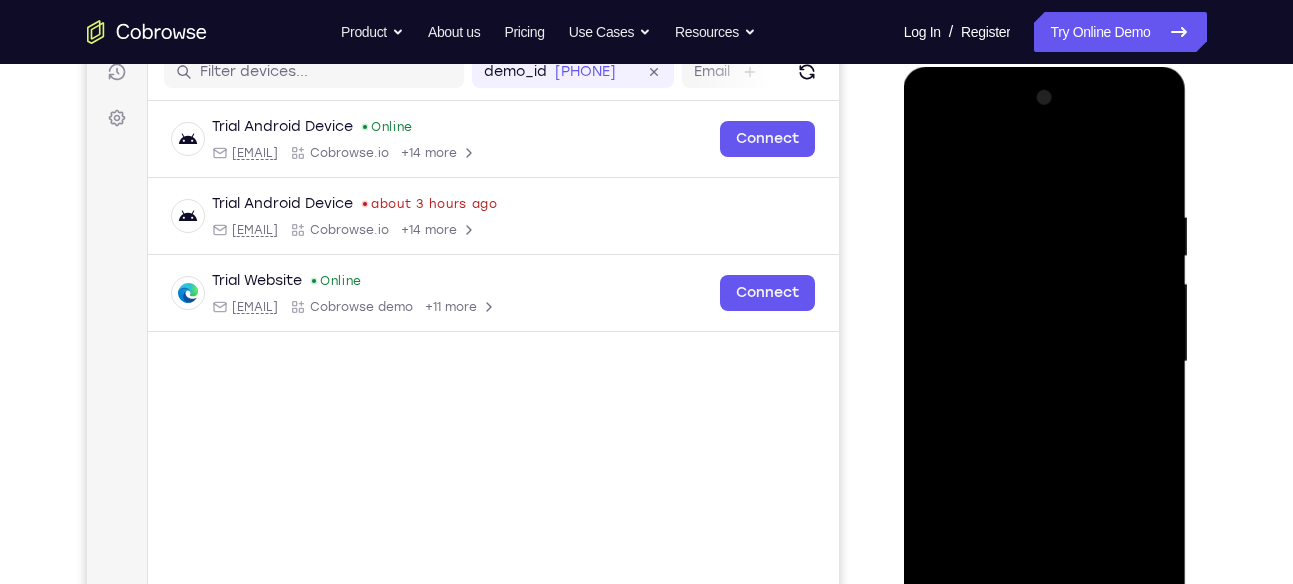 click at bounding box center (1045, 362) 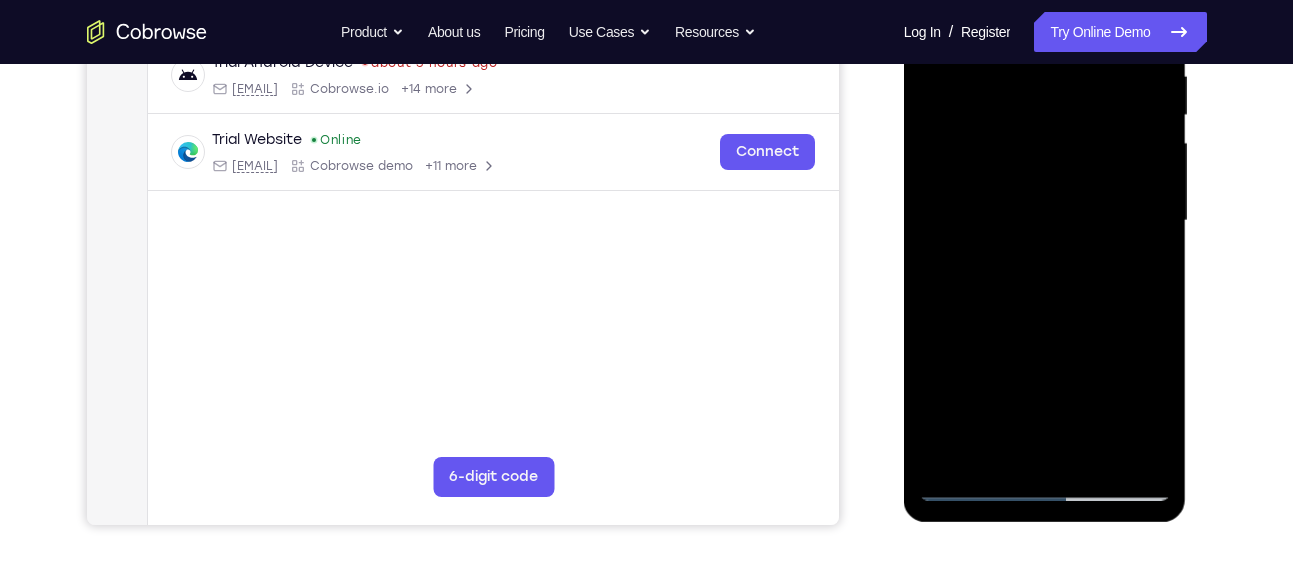 scroll, scrollTop: 396, scrollLeft: 0, axis: vertical 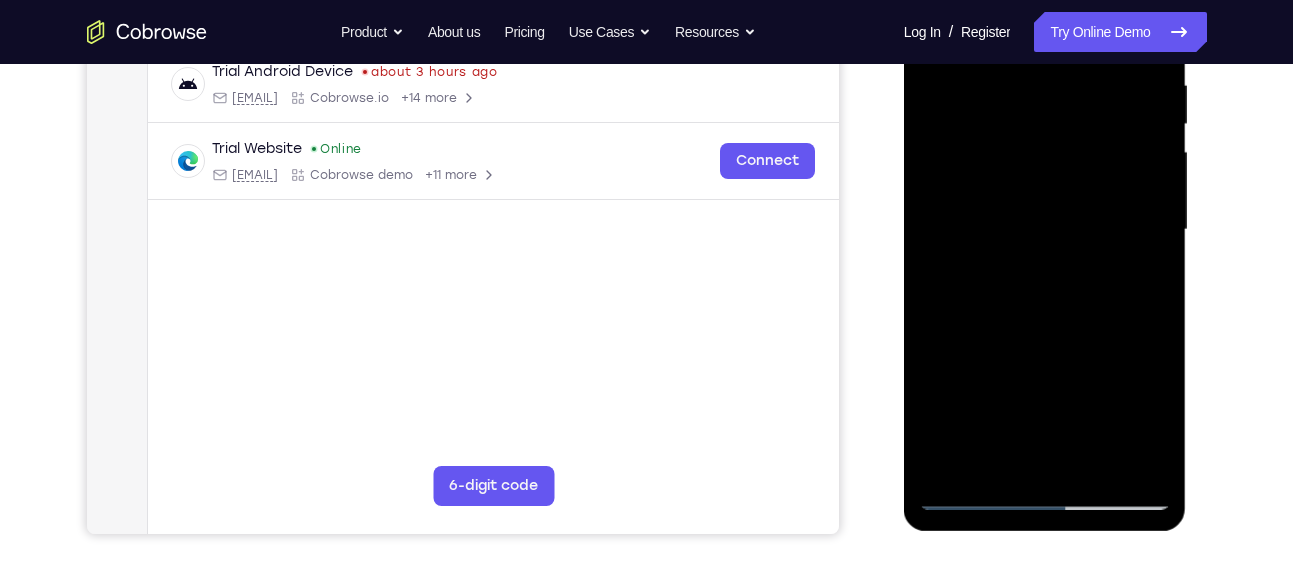 click at bounding box center [1045, 230] 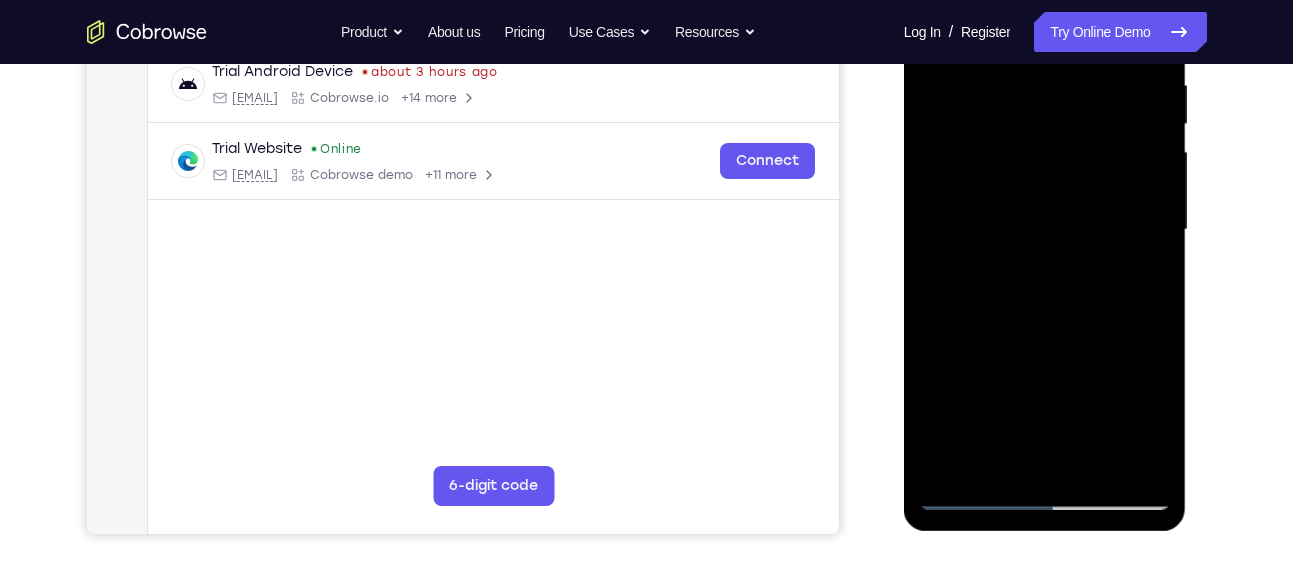 click at bounding box center (1045, 230) 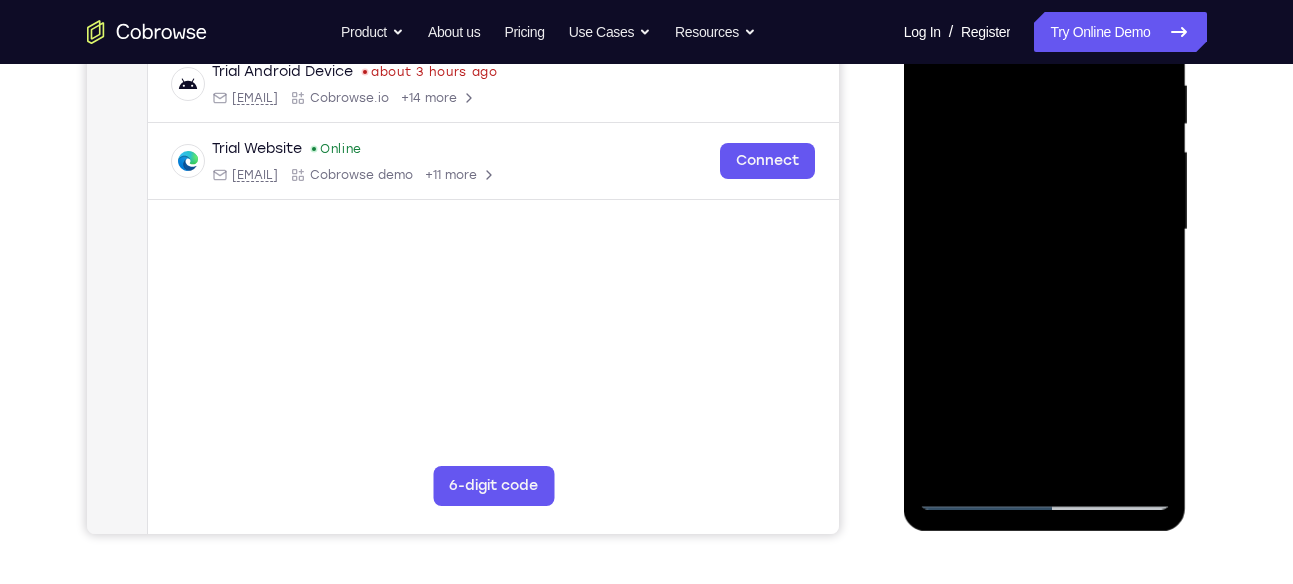 click at bounding box center [1045, 230] 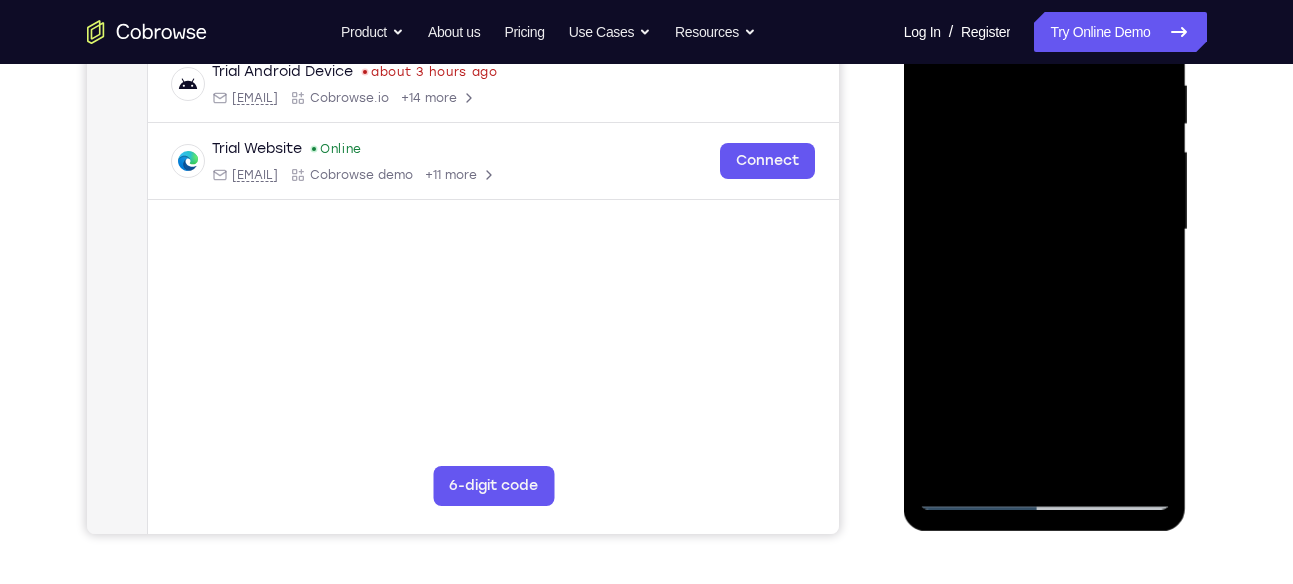 click at bounding box center [1045, 230] 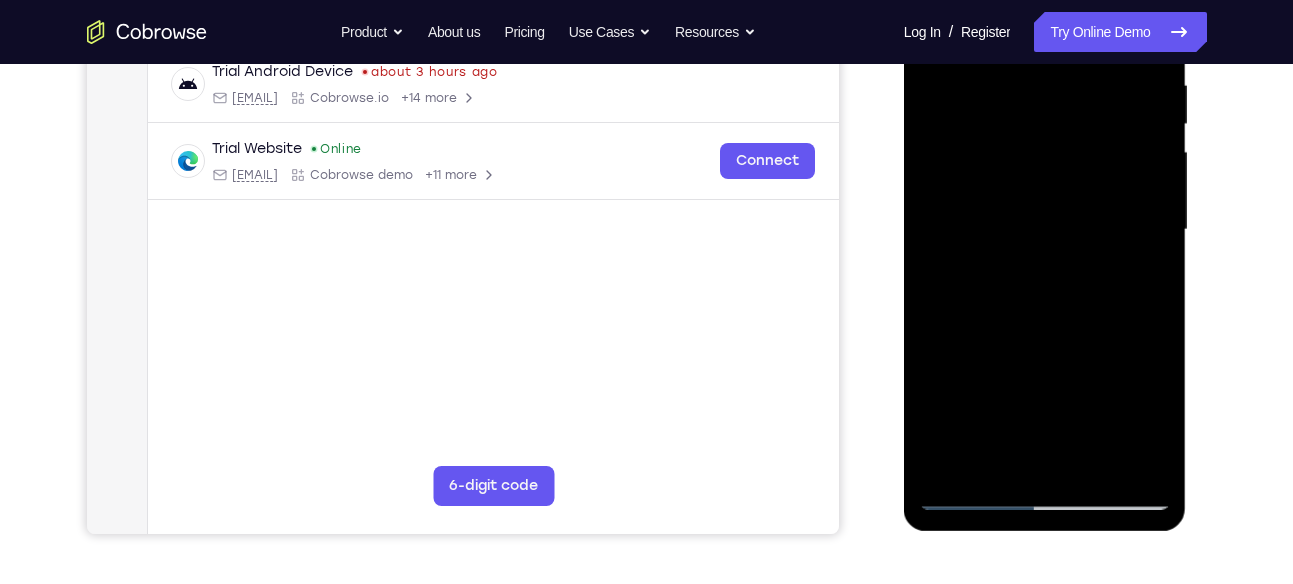click at bounding box center (1045, 230) 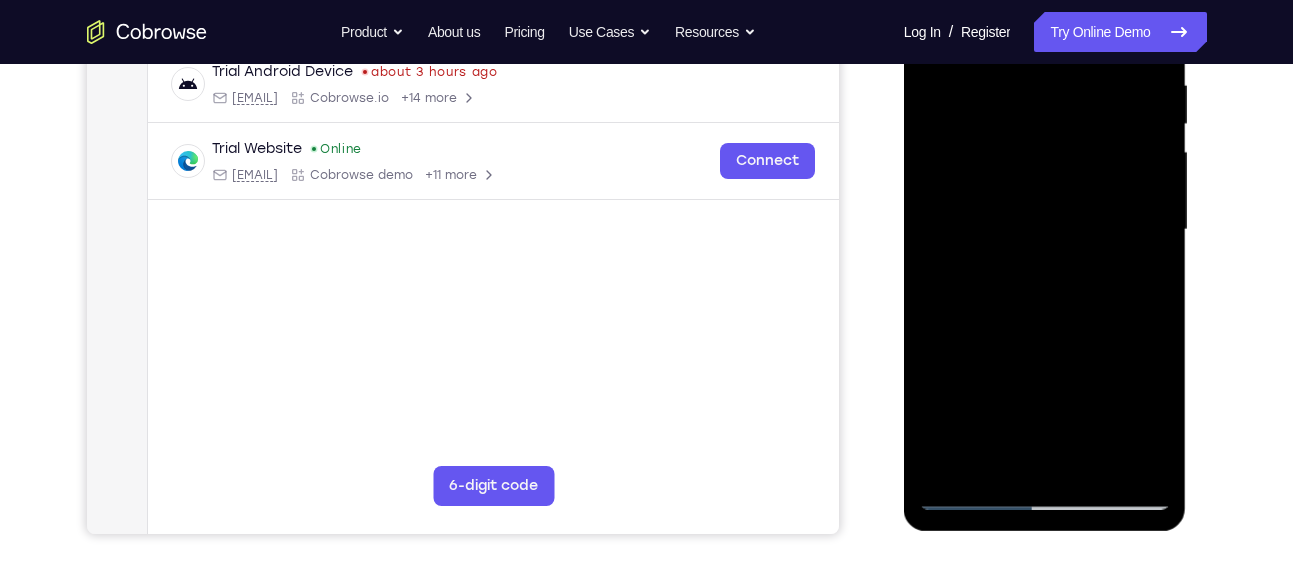 click at bounding box center (1045, 230) 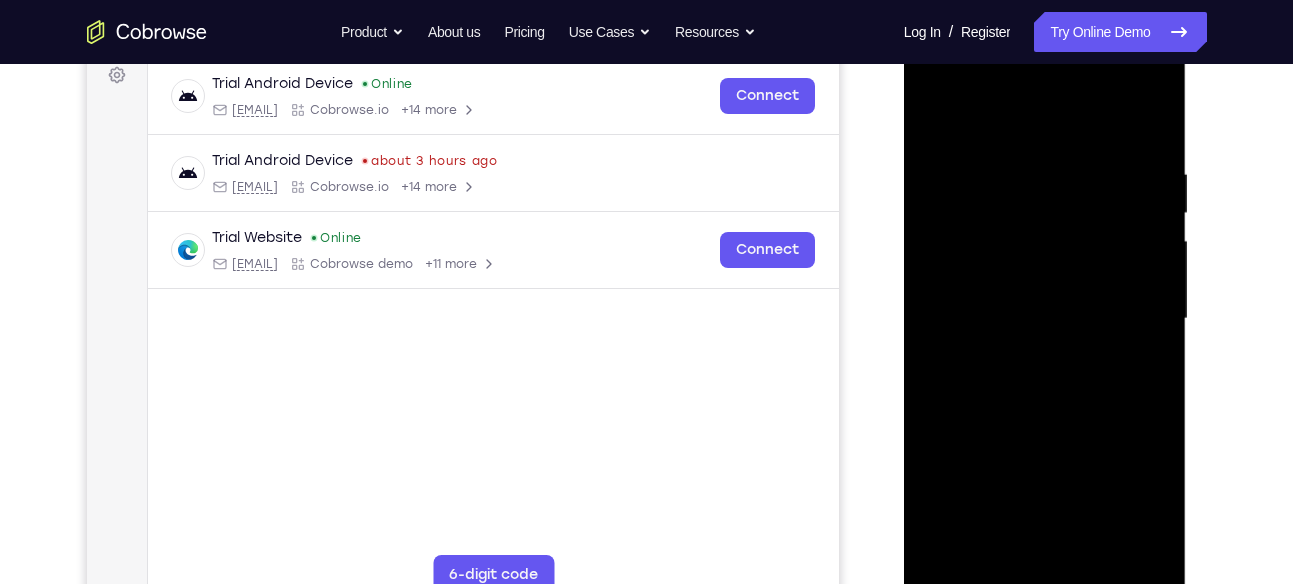 scroll, scrollTop: 306, scrollLeft: 0, axis: vertical 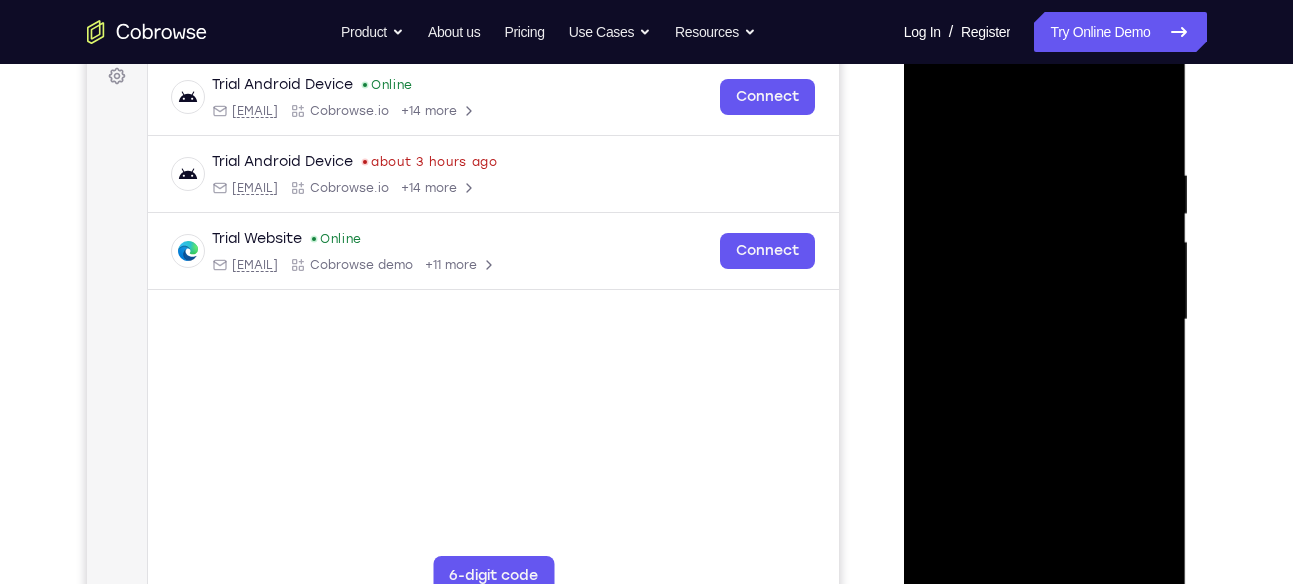 click at bounding box center (1045, 320) 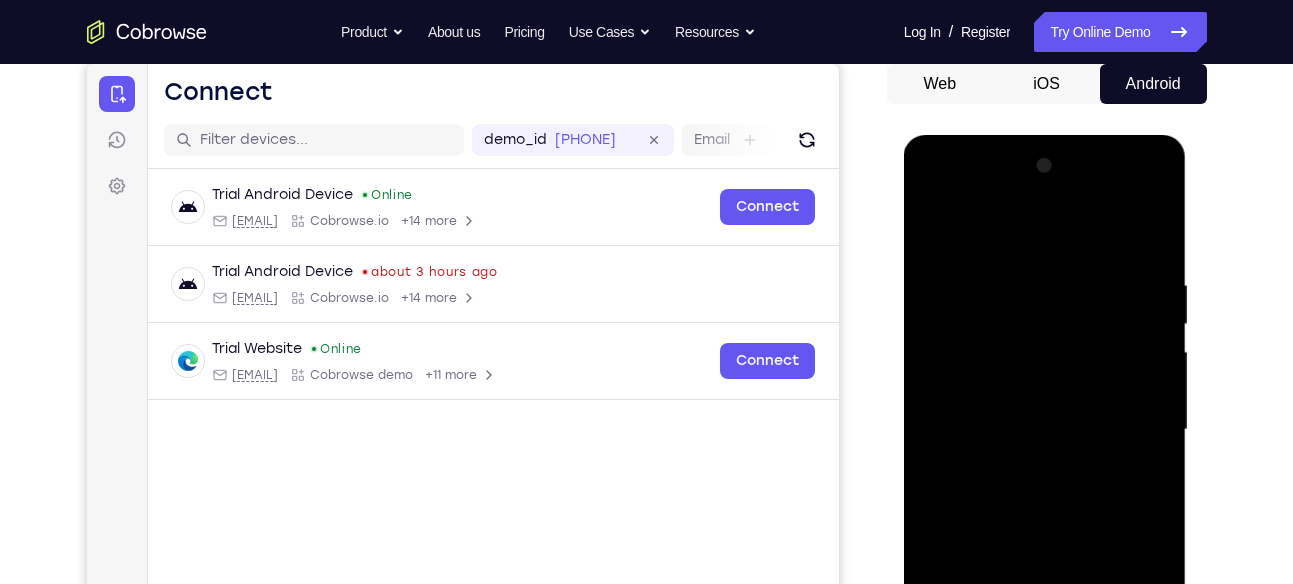 scroll, scrollTop: 161, scrollLeft: 0, axis: vertical 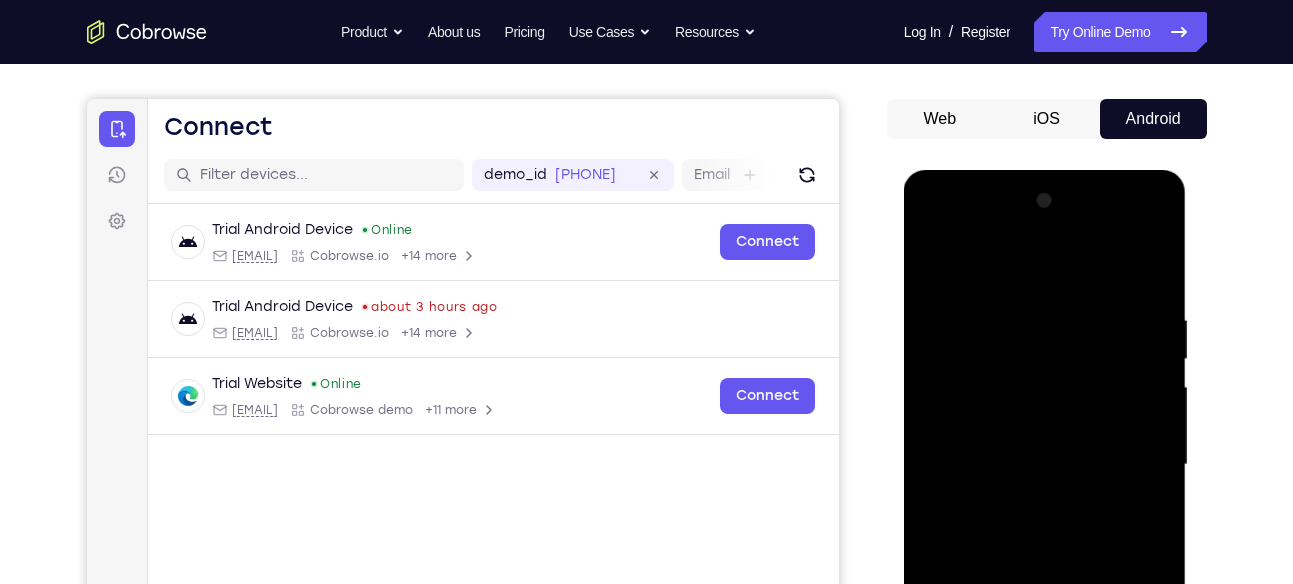 click at bounding box center [1045, 465] 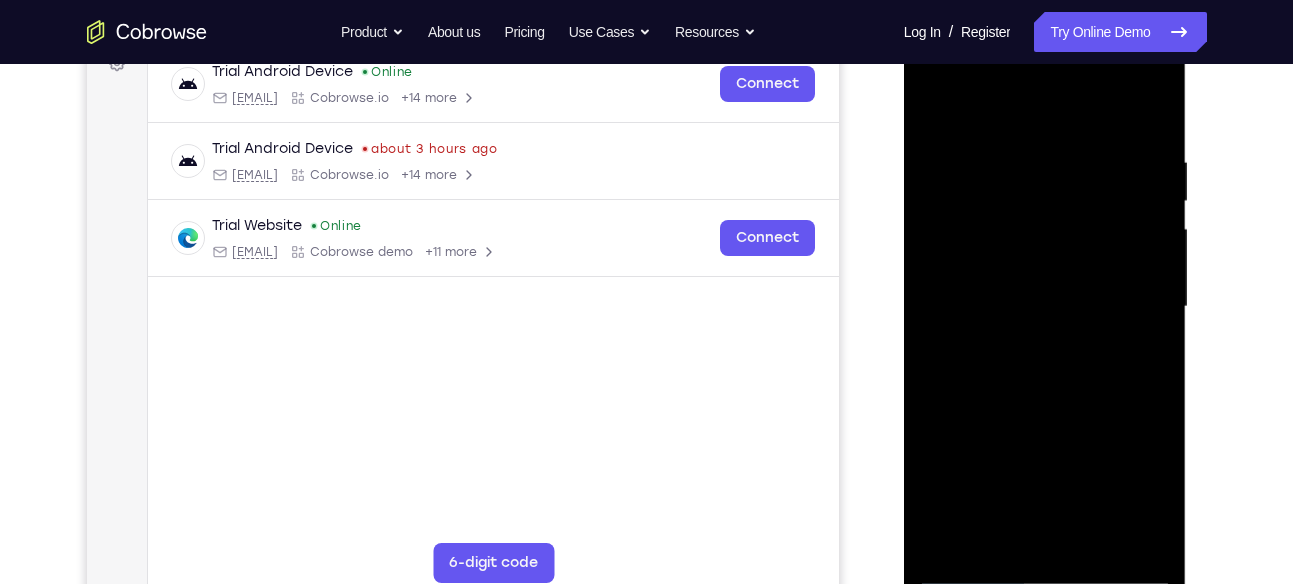 scroll, scrollTop: 326, scrollLeft: 0, axis: vertical 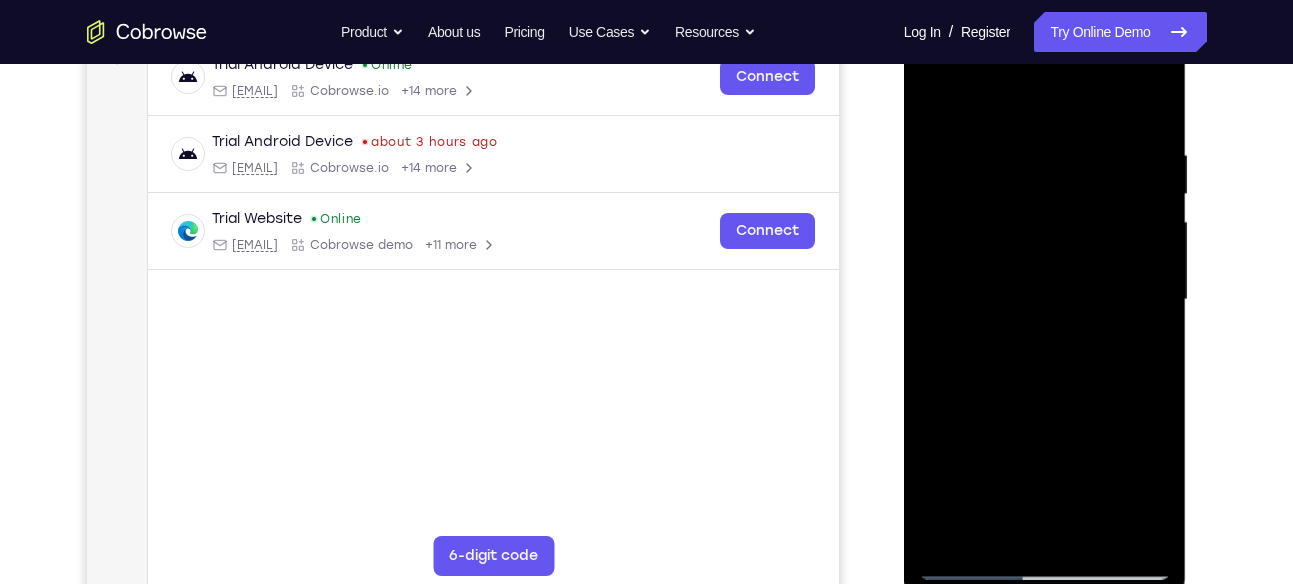 click at bounding box center (1045, 300) 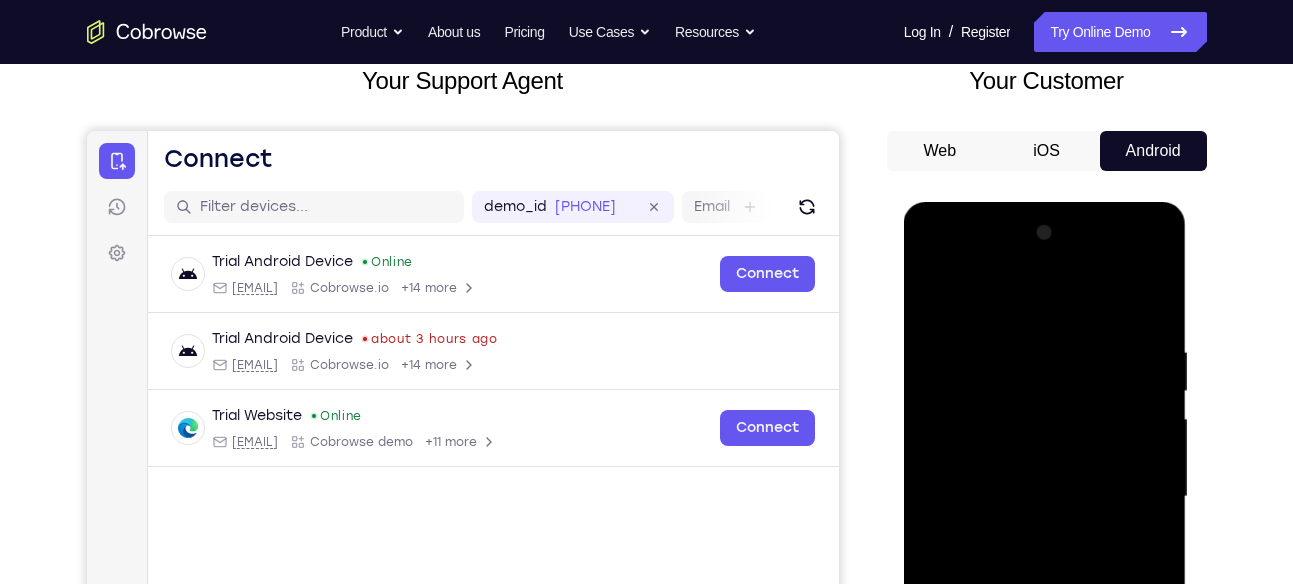 scroll, scrollTop: 127, scrollLeft: 0, axis: vertical 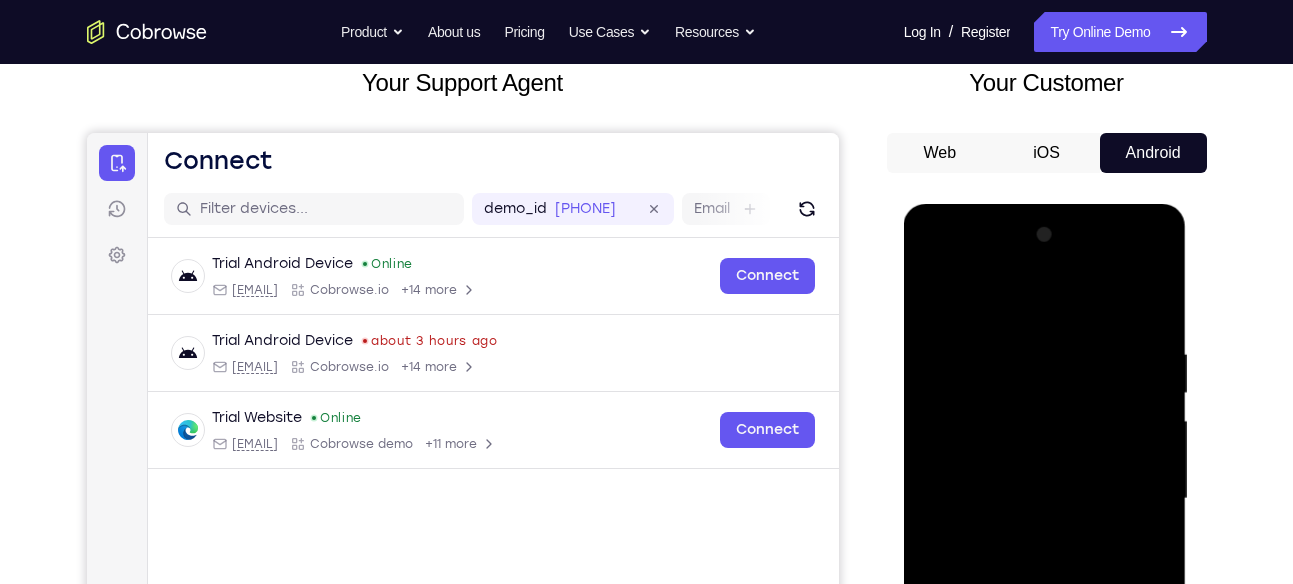 click at bounding box center [1045, 499] 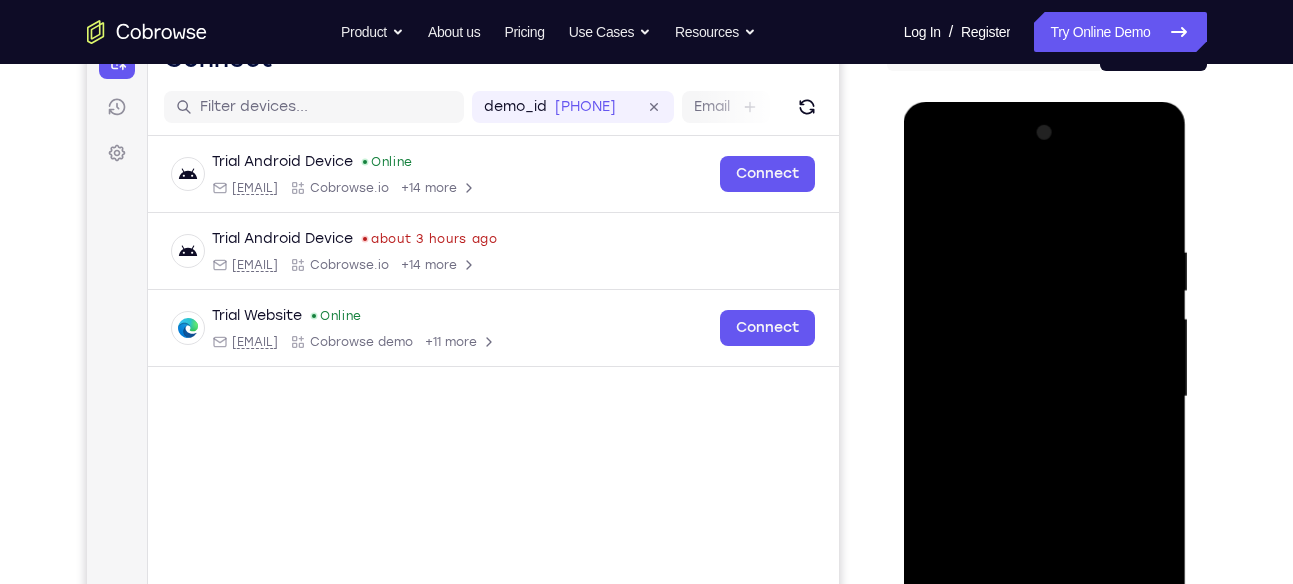 scroll, scrollTop: 230, scrollLeft: 0, axis: vertical 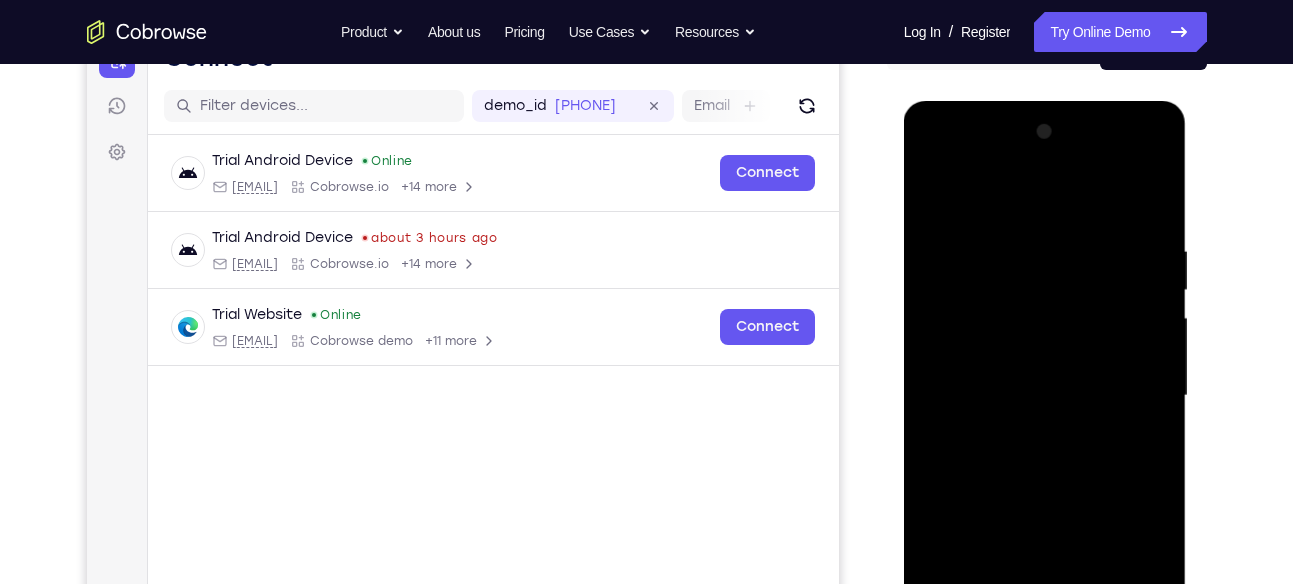 click at bounding box center (1045, 396) 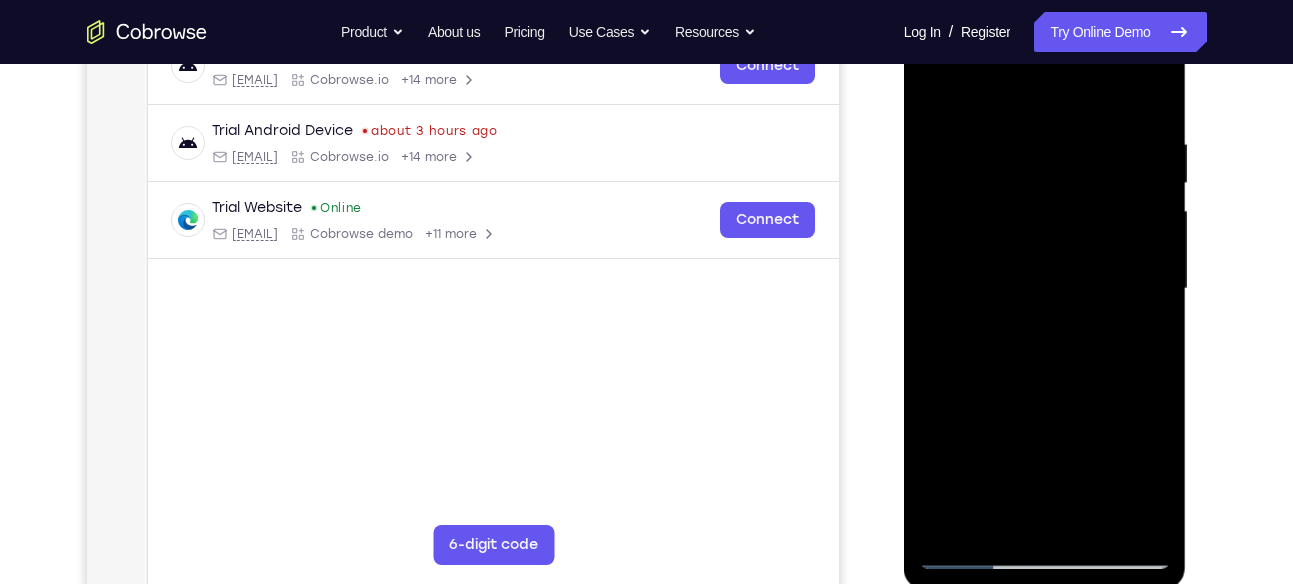scroll, scrollTop: 342, scrollLeft: 0, axis: vertical 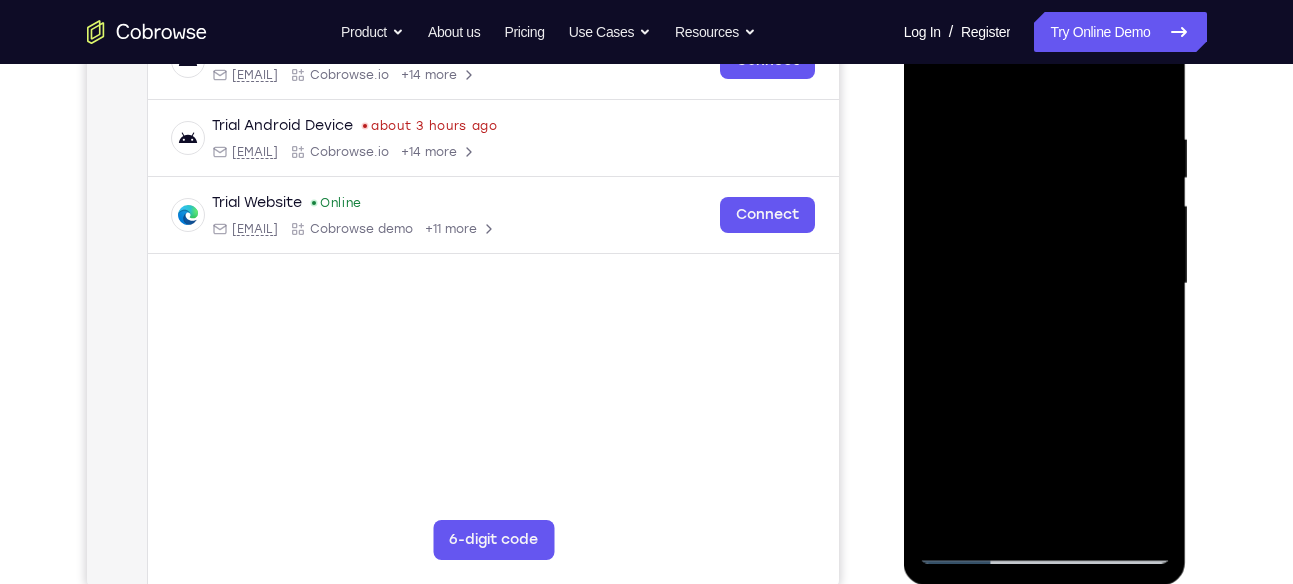 click at bounding box center (1045, 284) 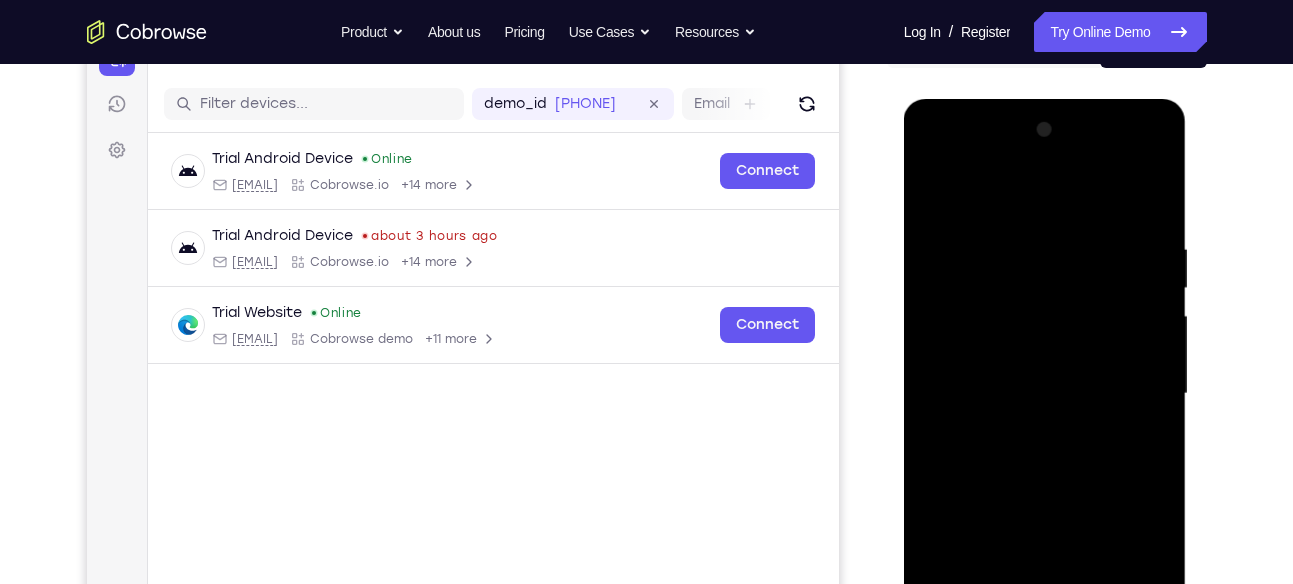 click at bounding box center (1045, 394) 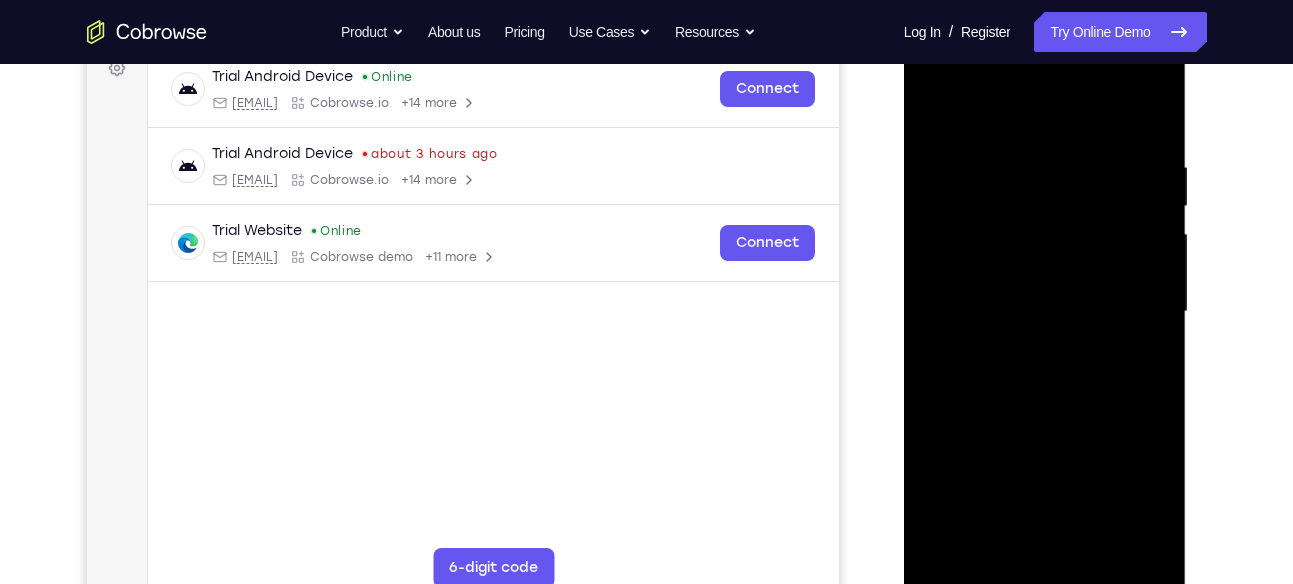 scroll, scrollTop: 312, scrollLeft: 0, axis: vertical 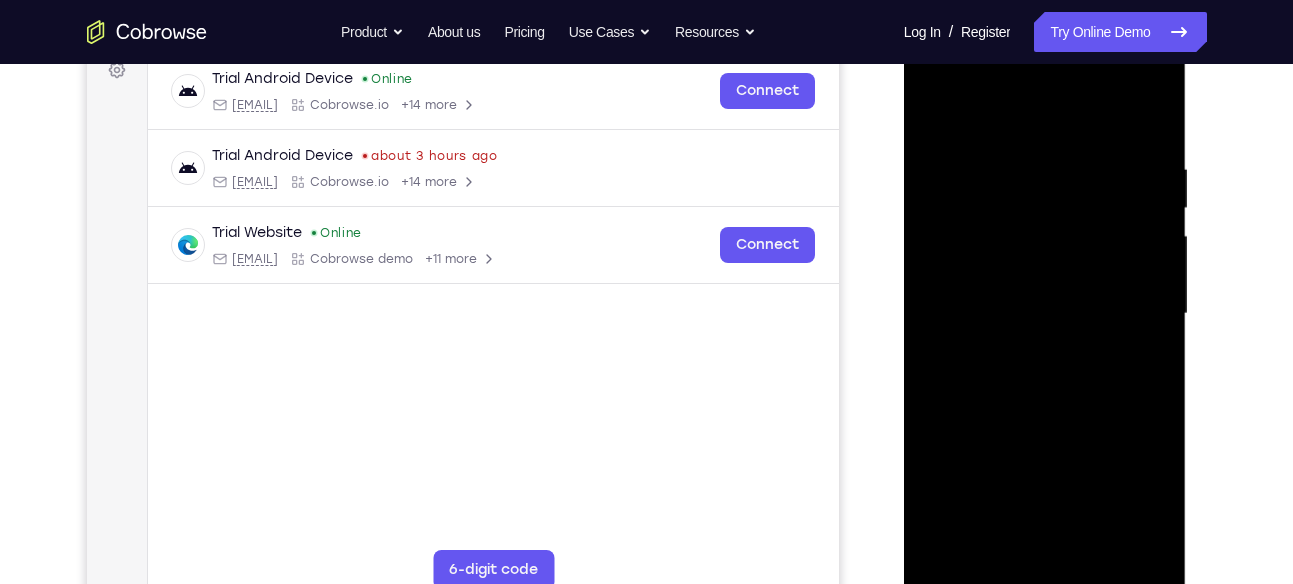 click at bounding box center [1045, 314] 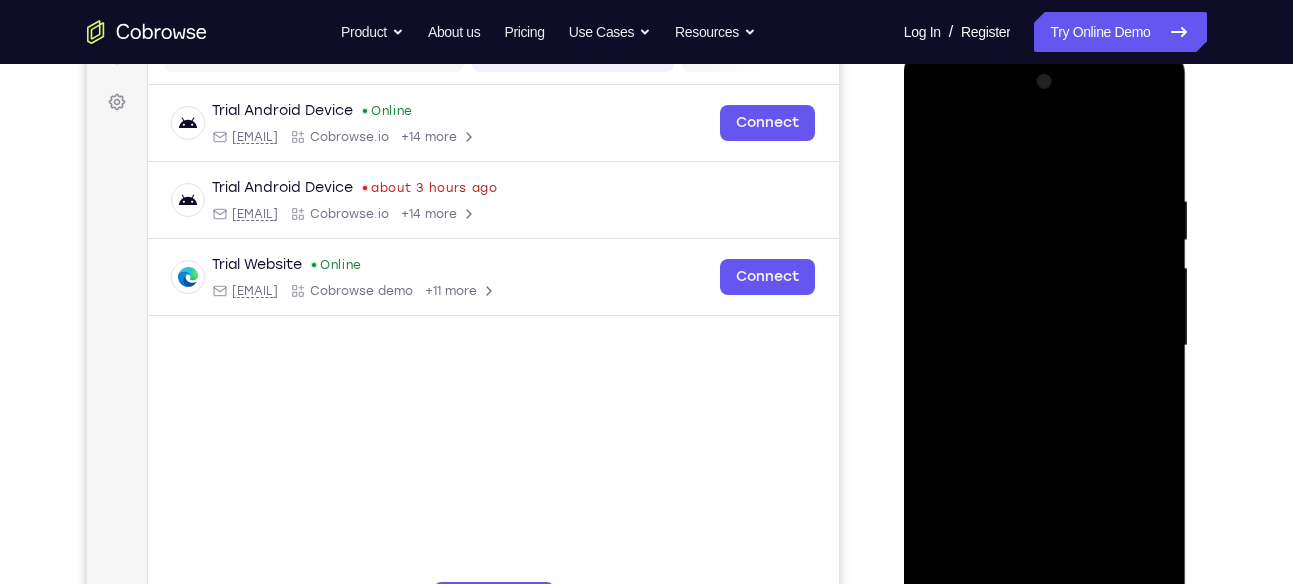 scroll, scrollTop: 279, scrollLeft: 0, axis: vertical 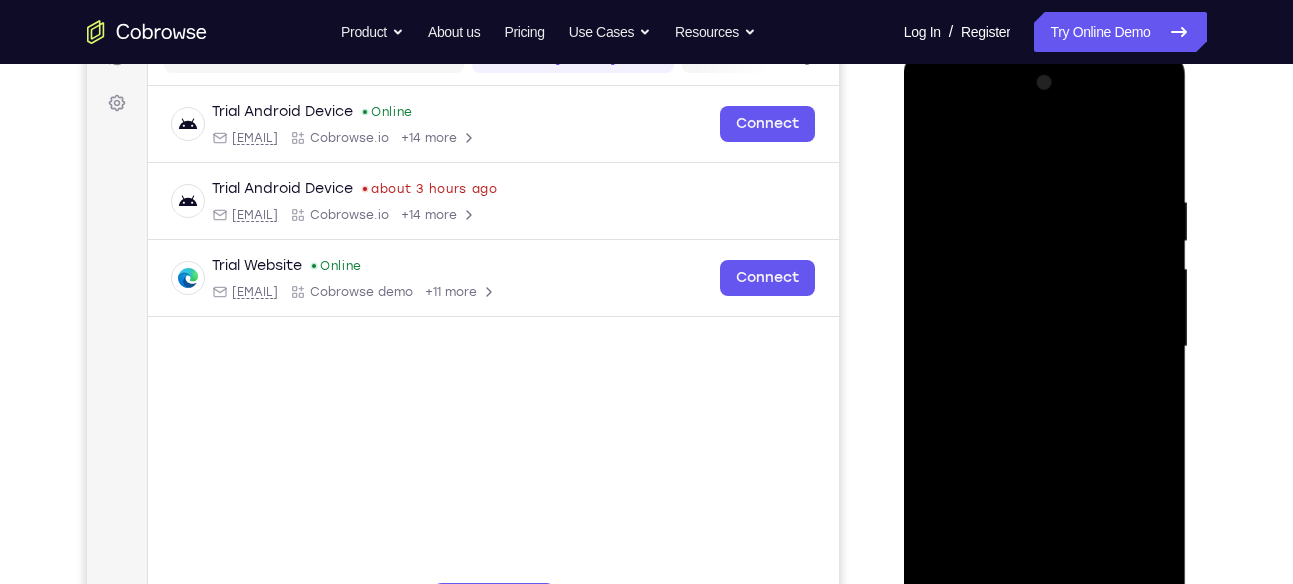 click at bounding box center [1045, 347] 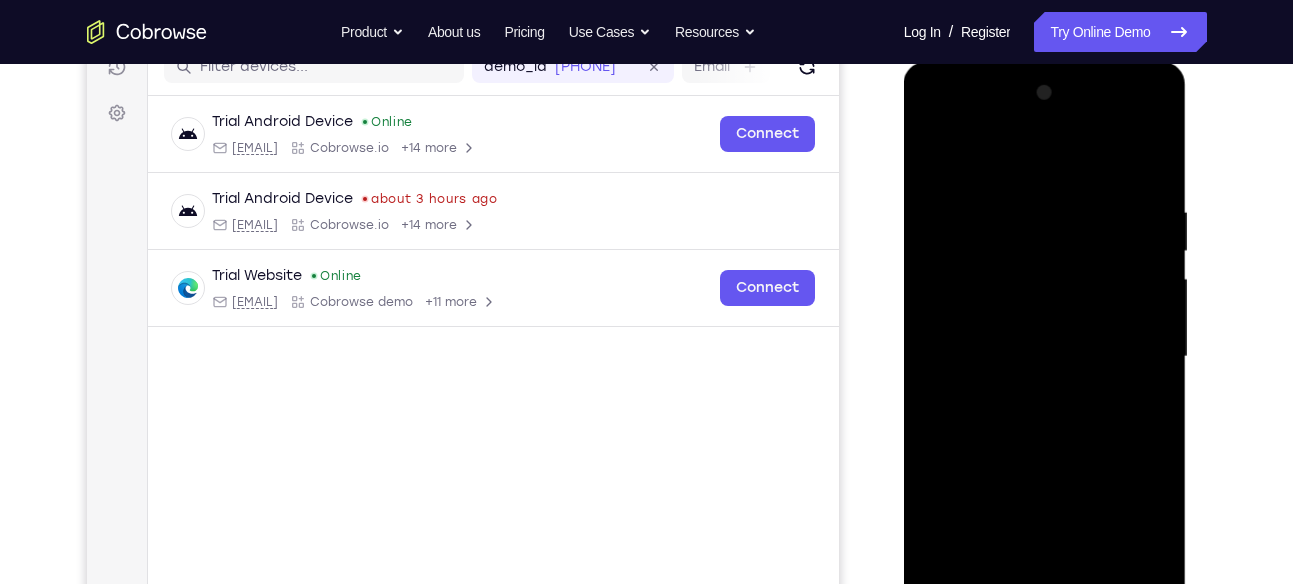 scroll, scrollTop: 267, scrollLeft: 0, axis: vertical 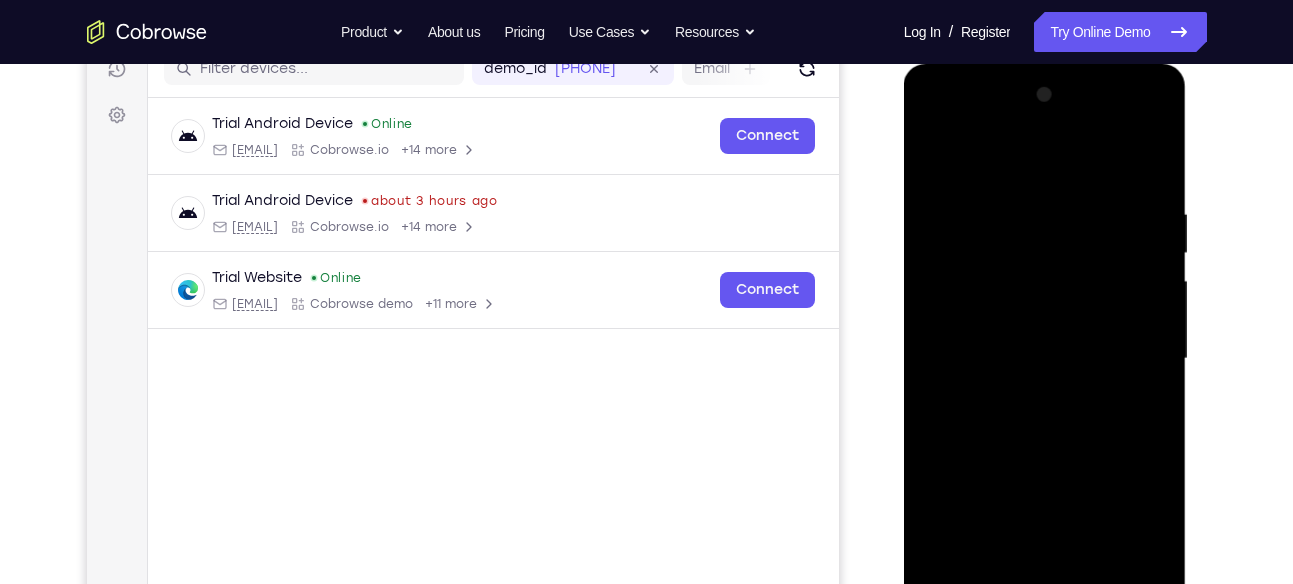 click at bounding box center (1045, 359) 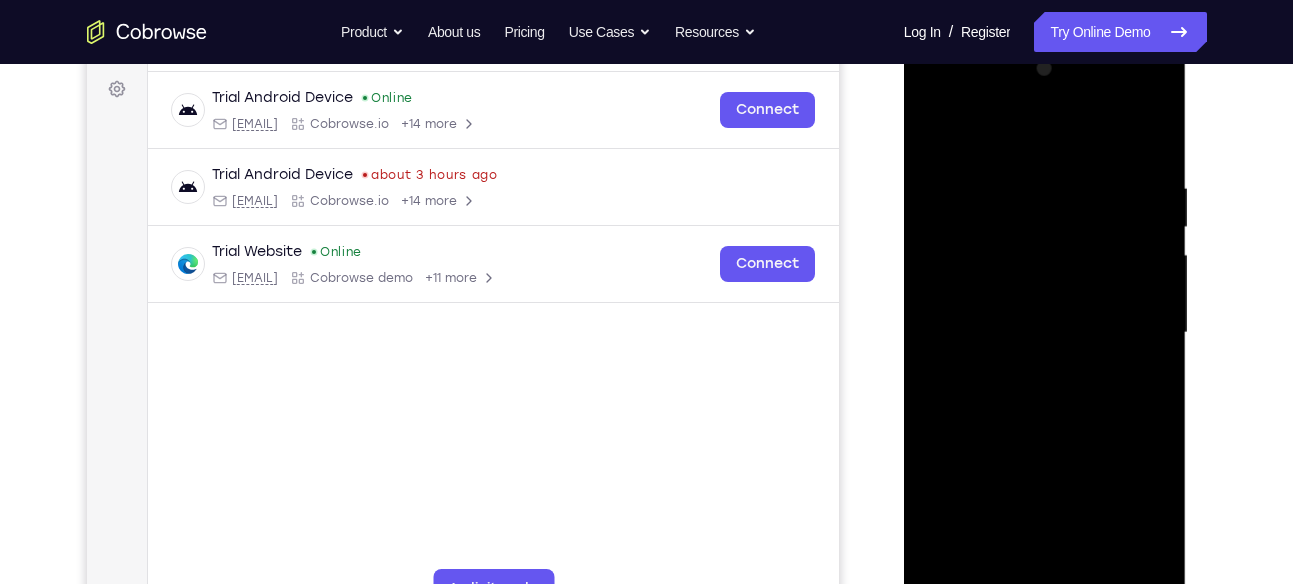 click at bounding box center (1045, 333) 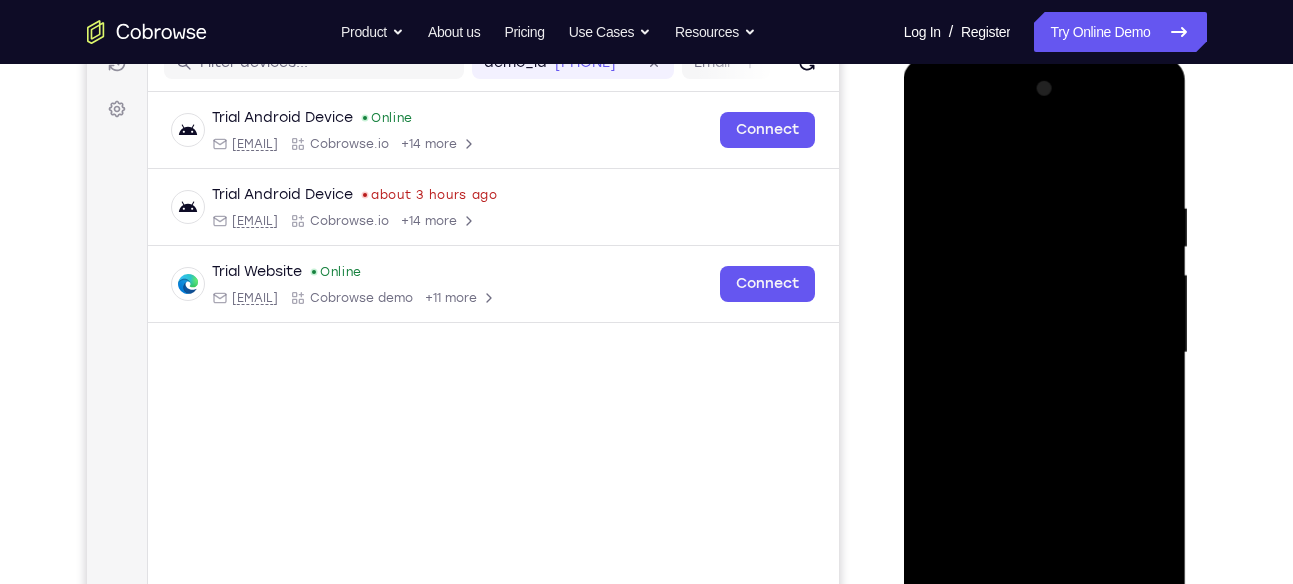 scroll, scrollTop: 272, scrollLeft: 0, axis: vertical 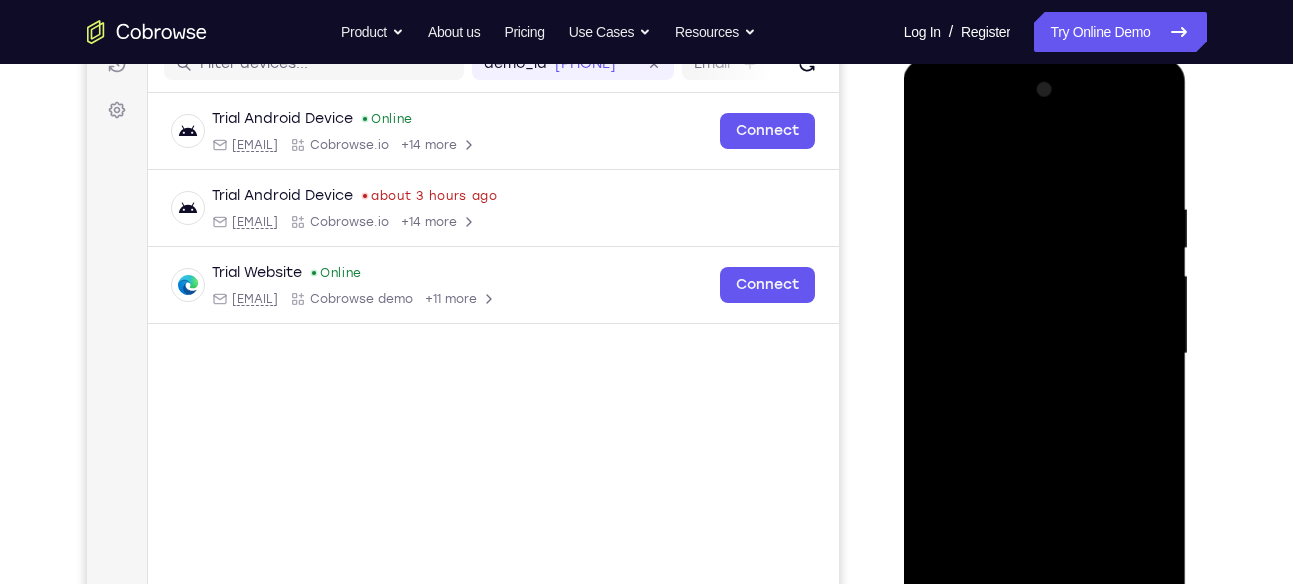 click at bounding box center (1045, 354) 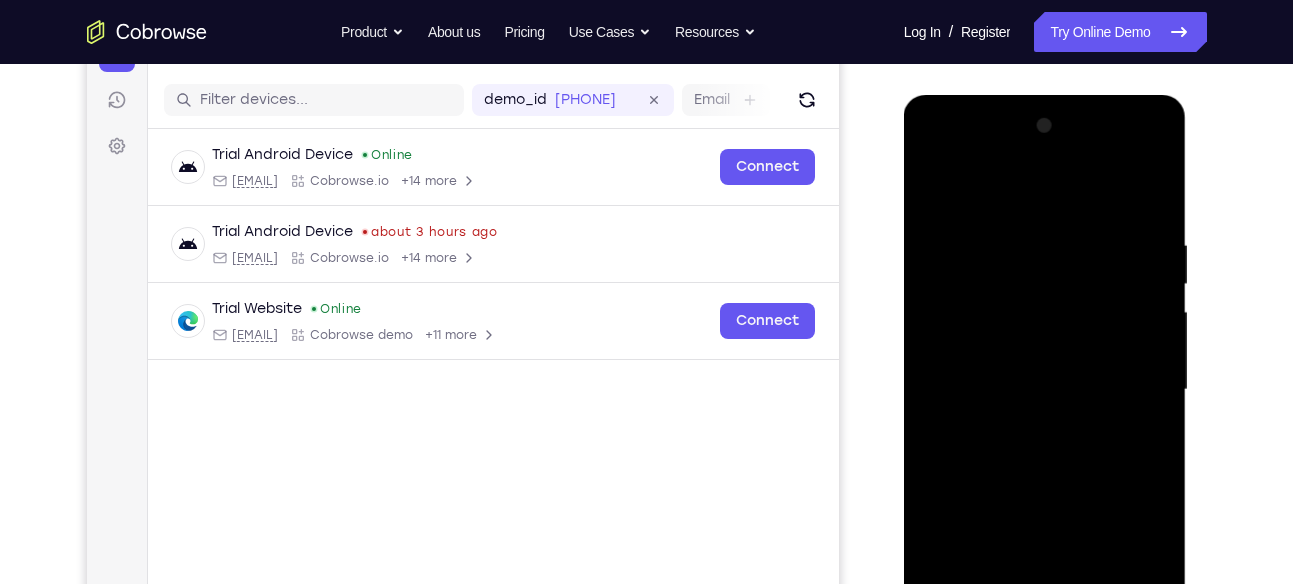 scroll, scrollTop: 235, scrollLeft: 0, axis: vertical 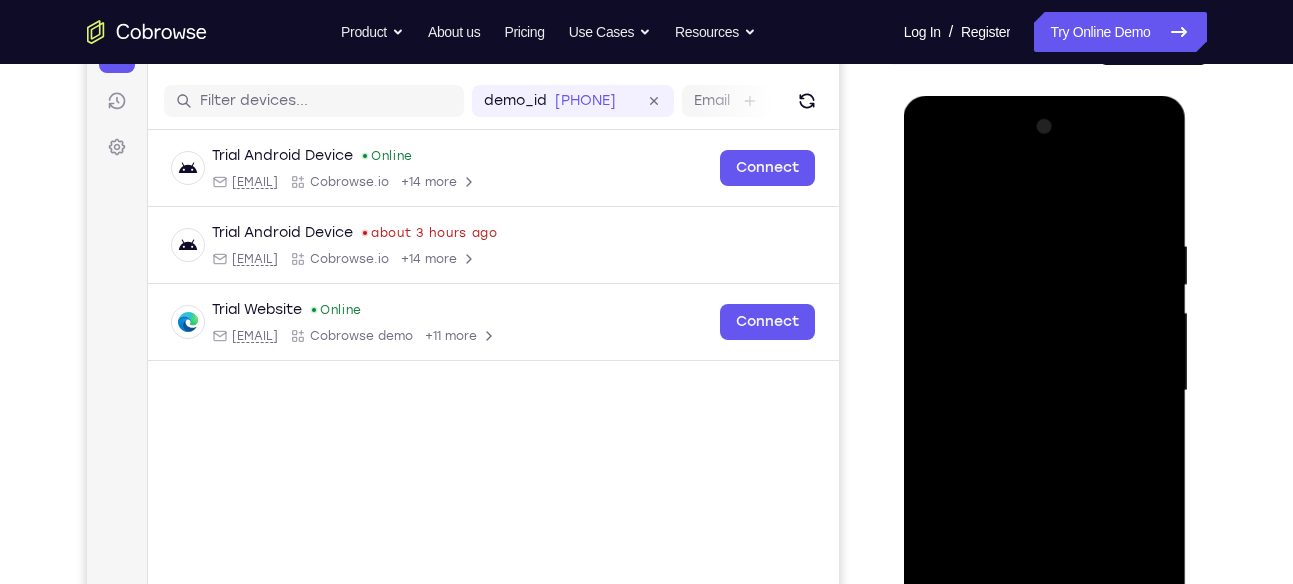 click at bounding box center [1045, 391] 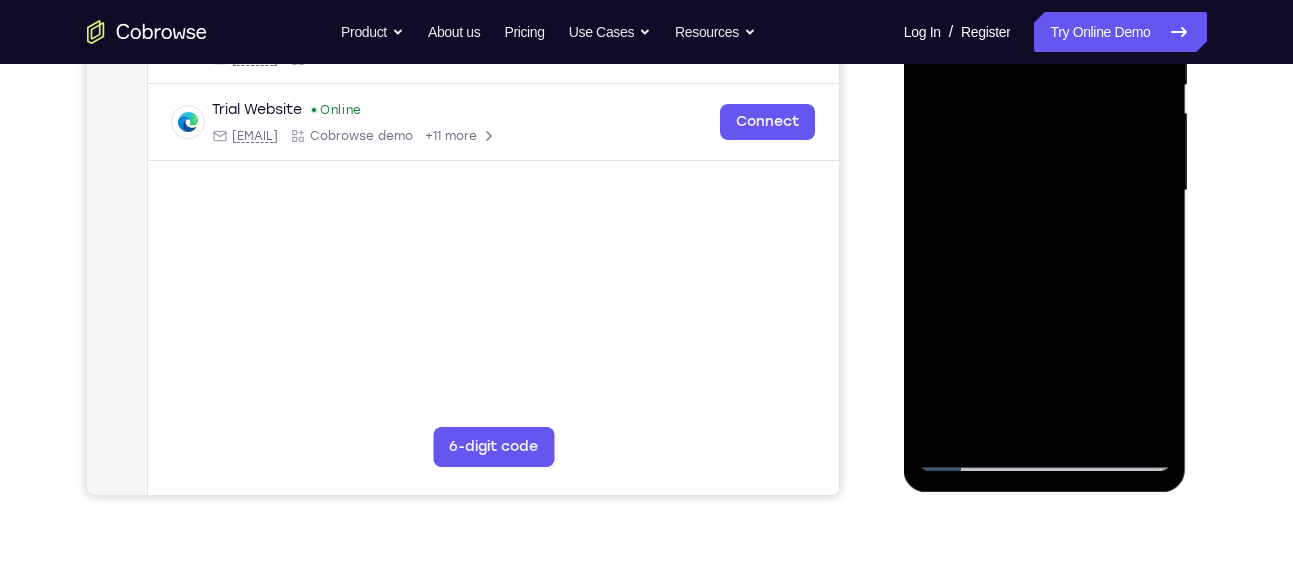 click at bounding box center [1045, 191] 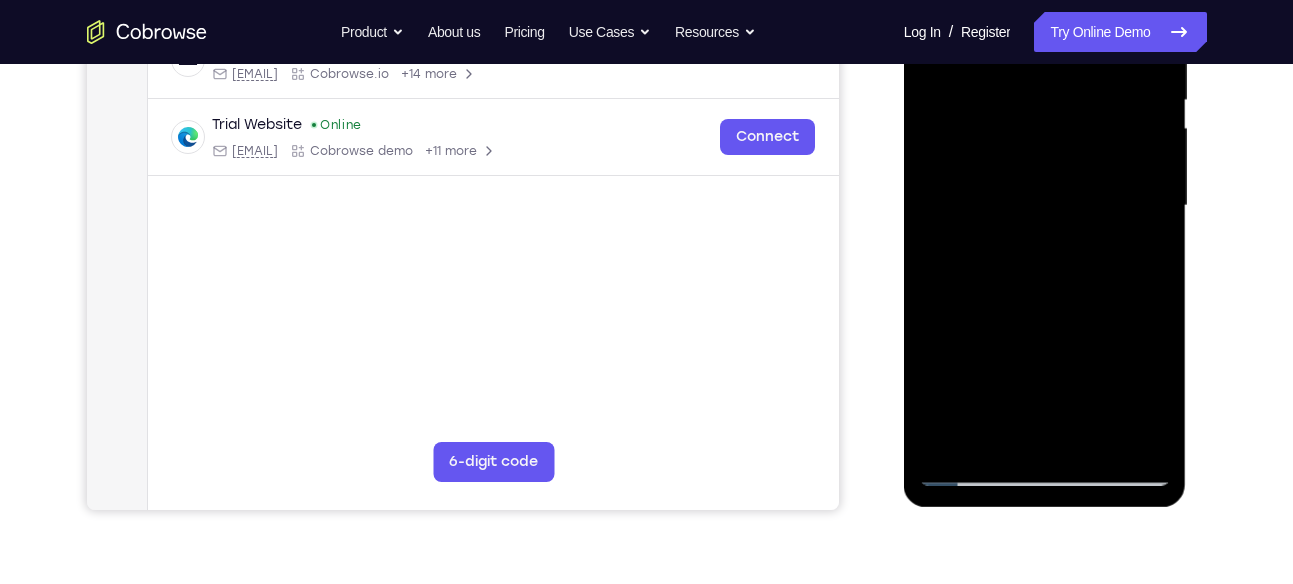 scroll, scrollTop: 422, scrollLeft: 0, axis: vertical 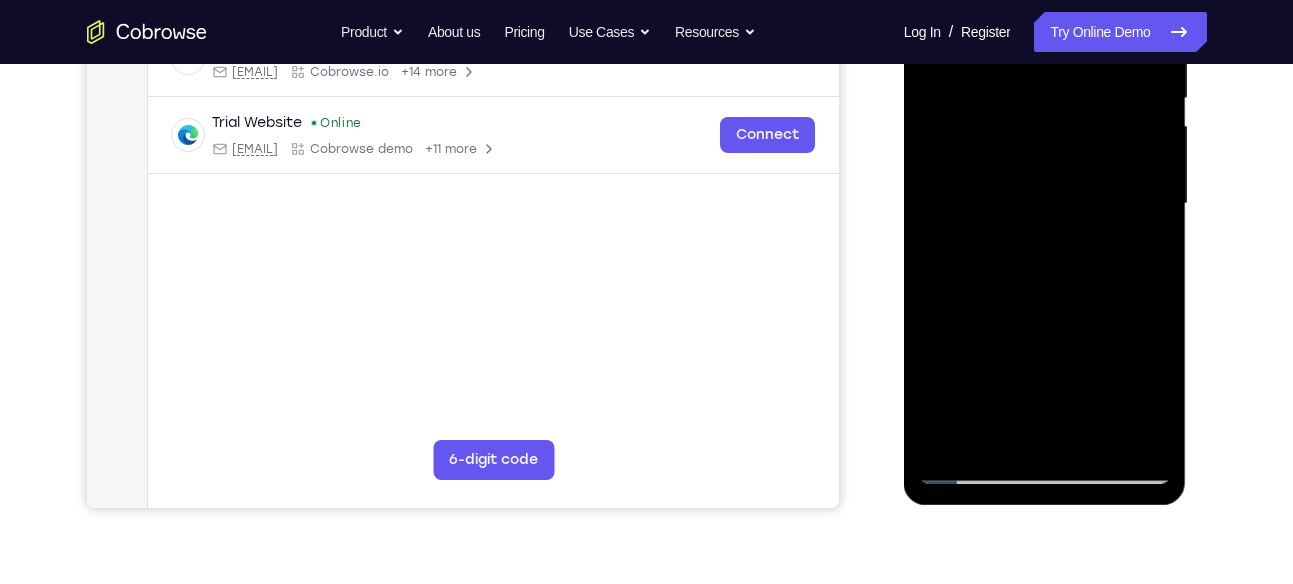 click at bounding box center (1045, 204) 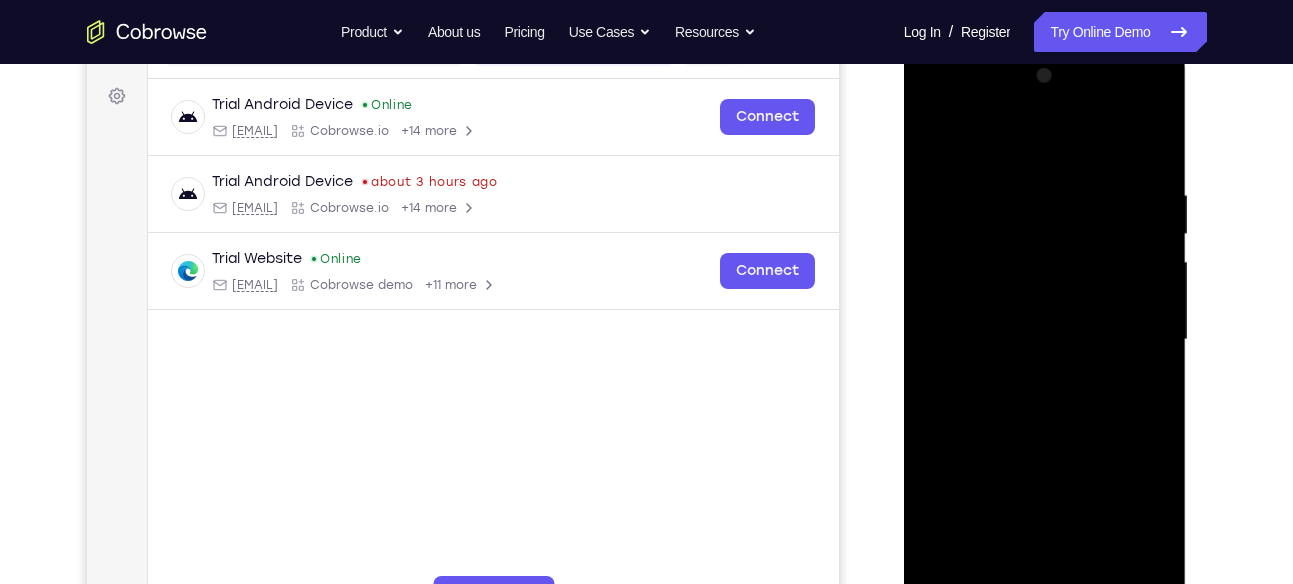 scroll, scrollTop: 242, scrollLeft: 0, axis: vertical 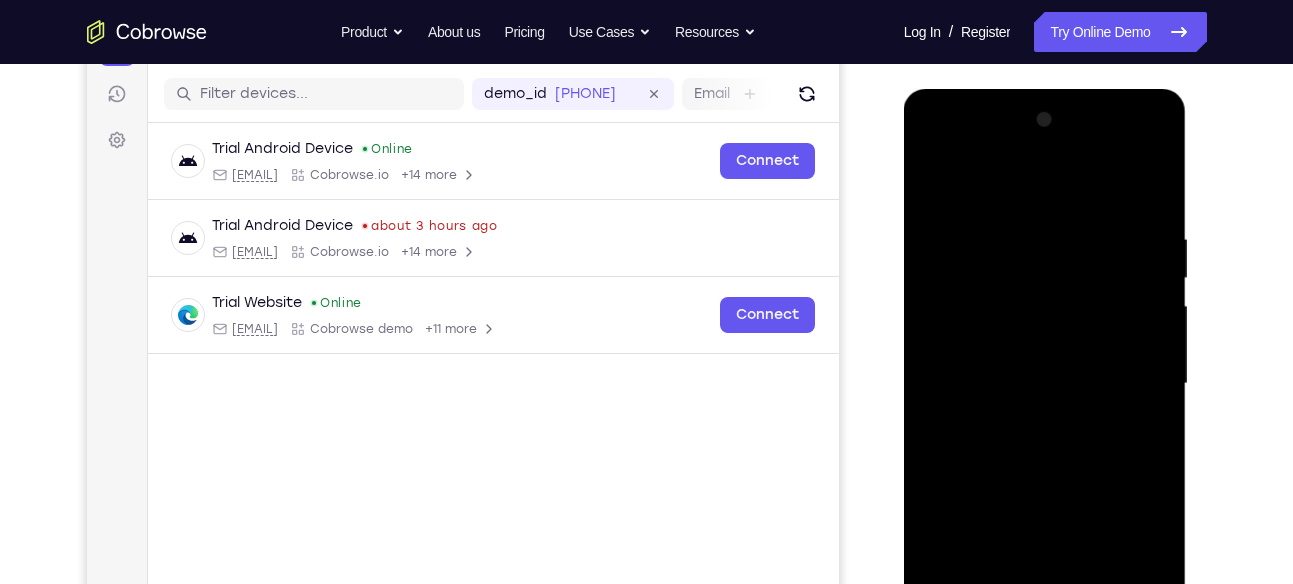 click at bounding box center [1045, 384] 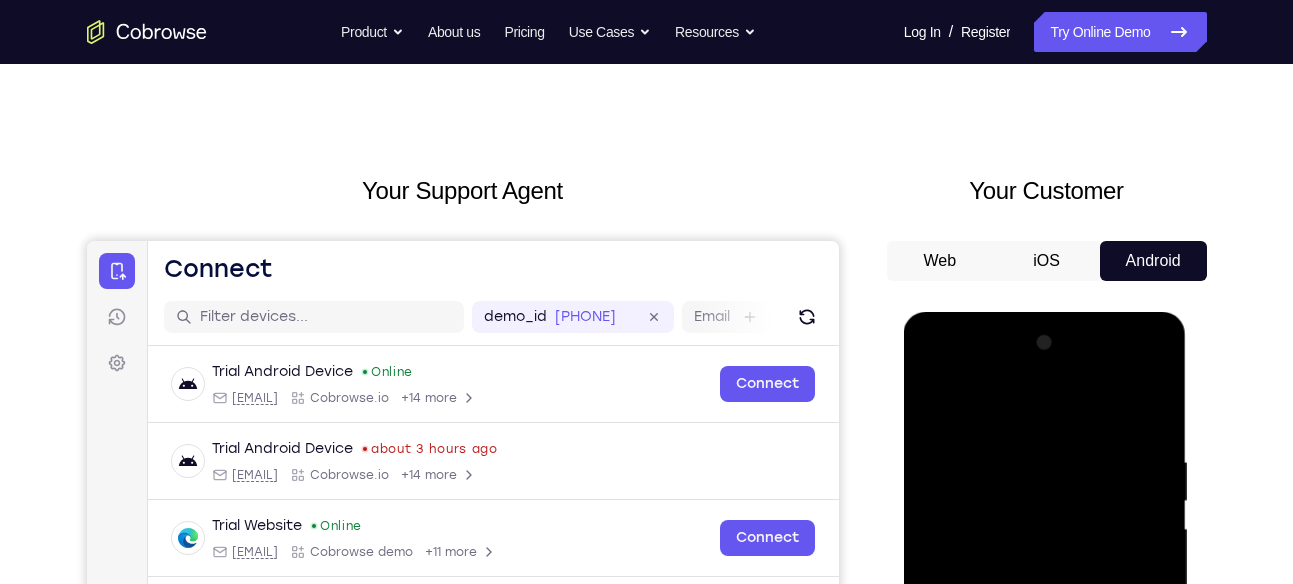 scroll, scrollTop: 3, scrollLeft: 0, axis: vertical 